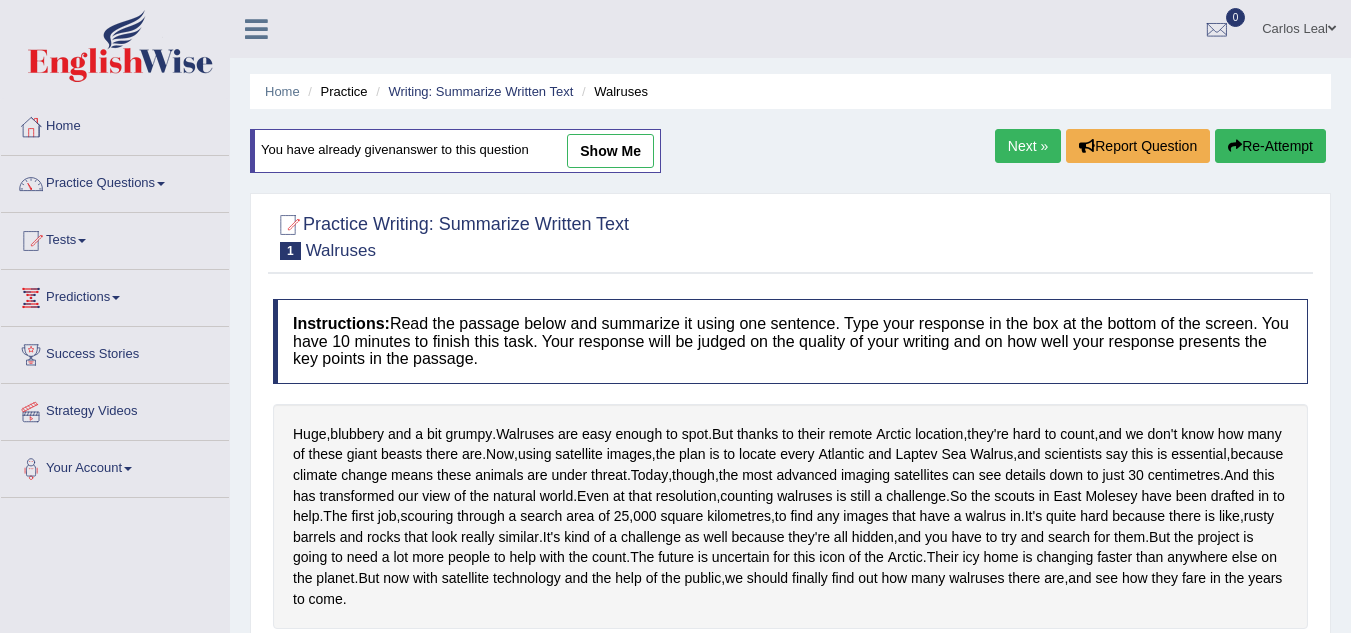 scroll, scrollTop: 282, scrollLeft: 0, axis: vertical 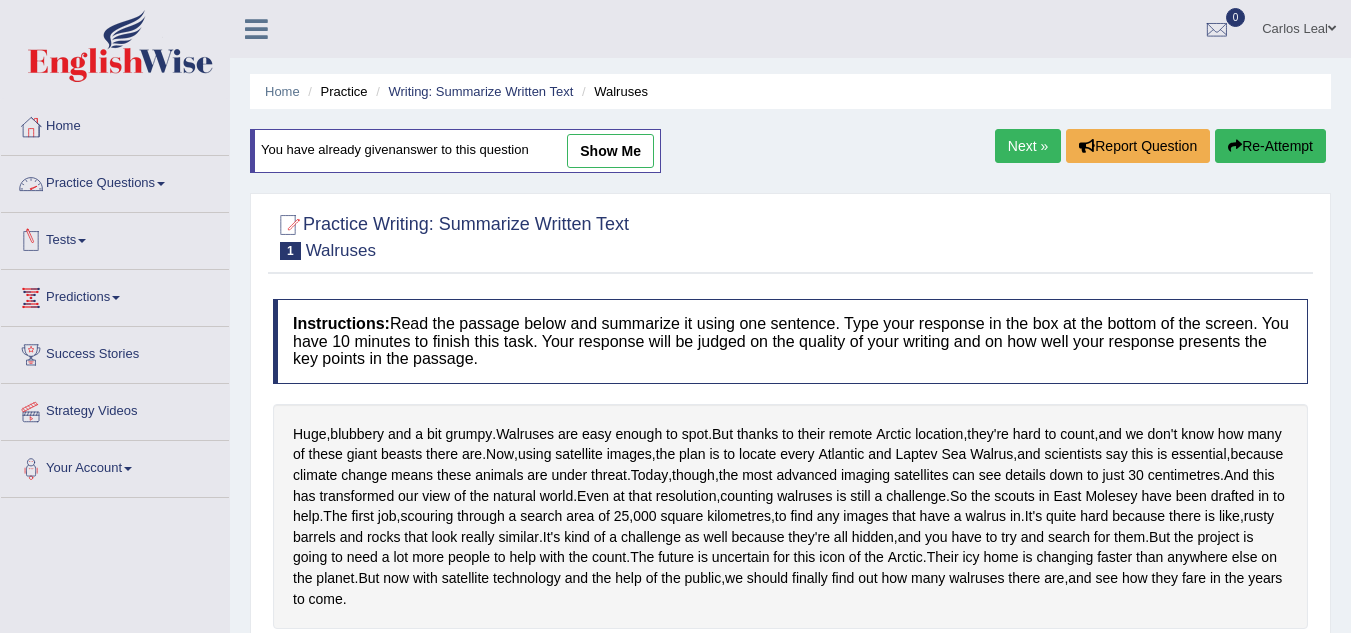 click on "Practice Questions" at bounding box center [115, 181] 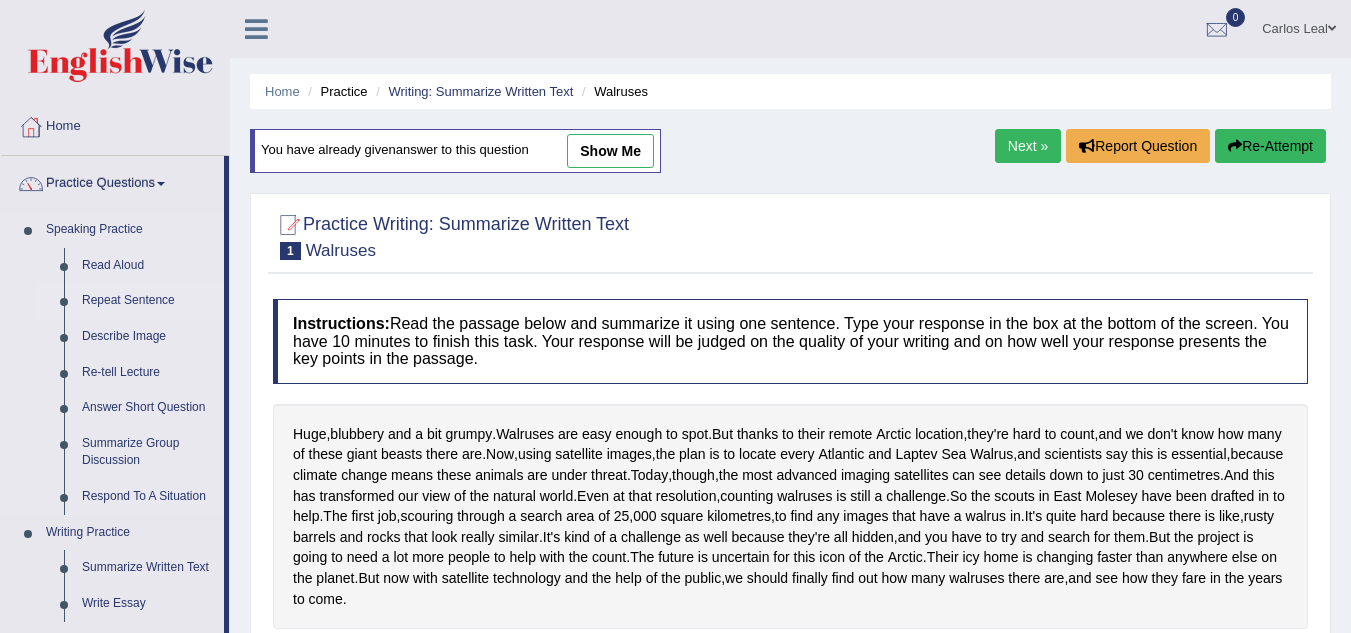 drag, startPoint x: 227, startPoint y: 251, endPoint x: 227, endPoint y: 292, distance: 41 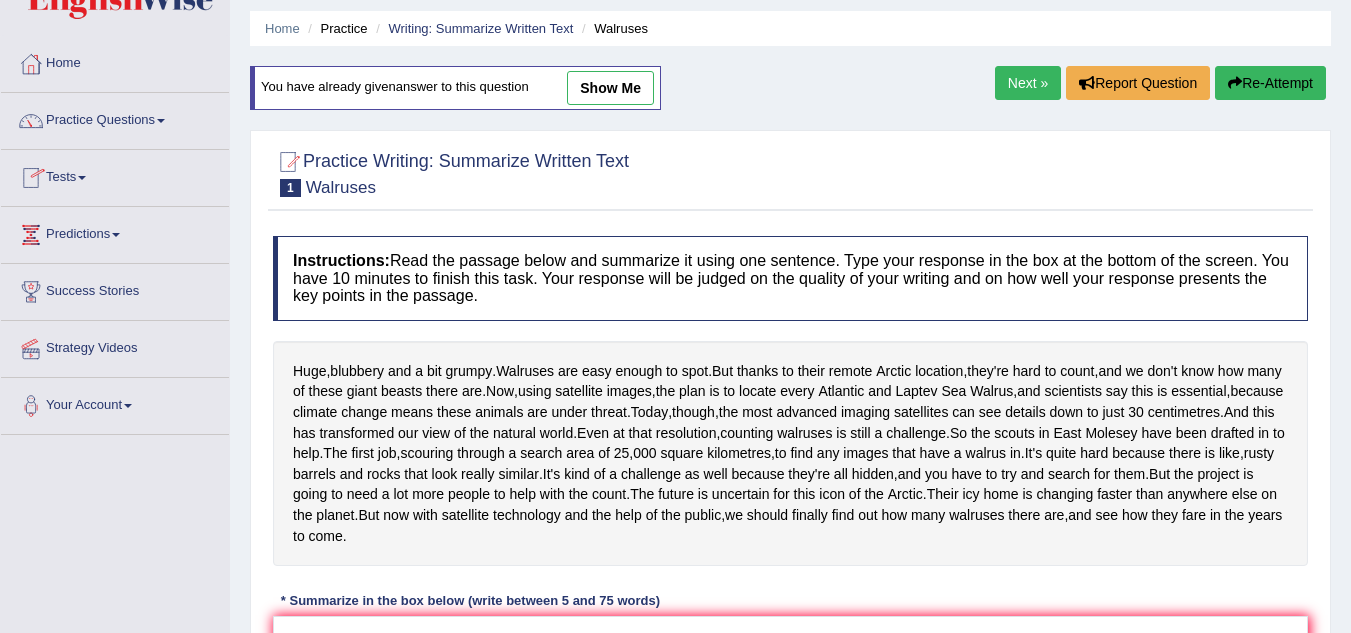scroll, scrollTop: 66, scrollLeft: 0, axis: vertical 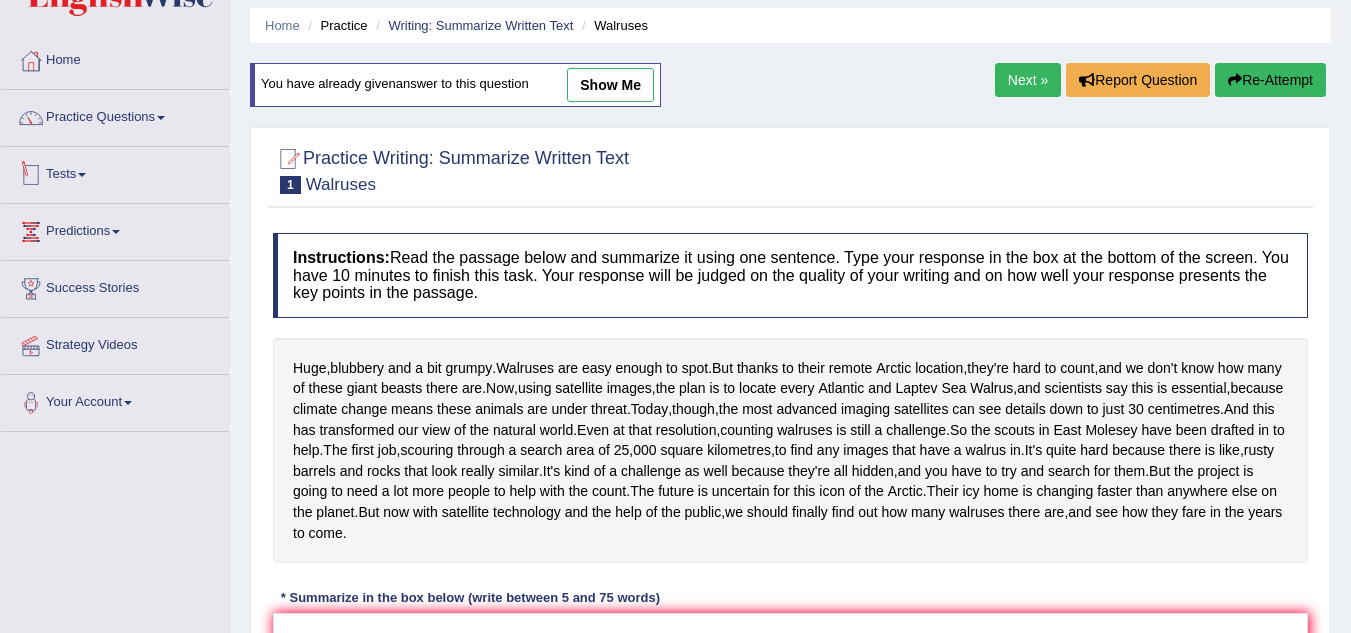 click on "Tests" at bounding box center (115, 172) 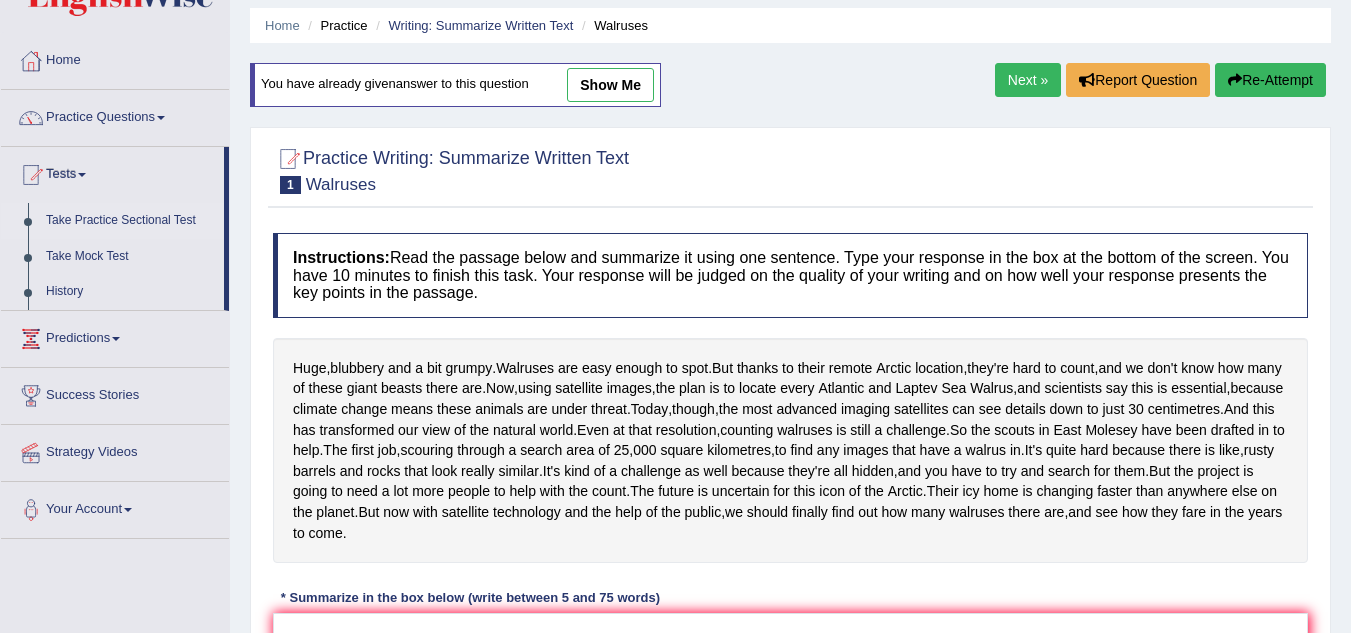 click on "Take Practice Sectional Test" at bounding box center (130, 221) 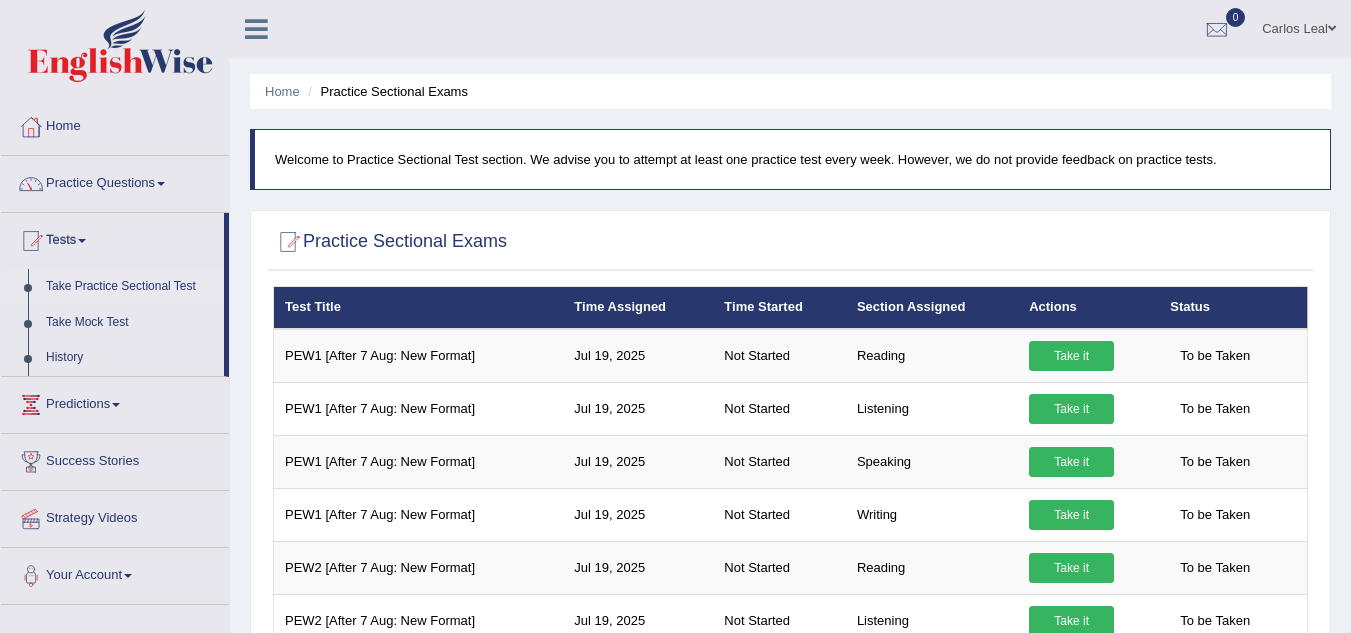 scroll, scrollTop: 0, scrollLeft: 0, axis: both 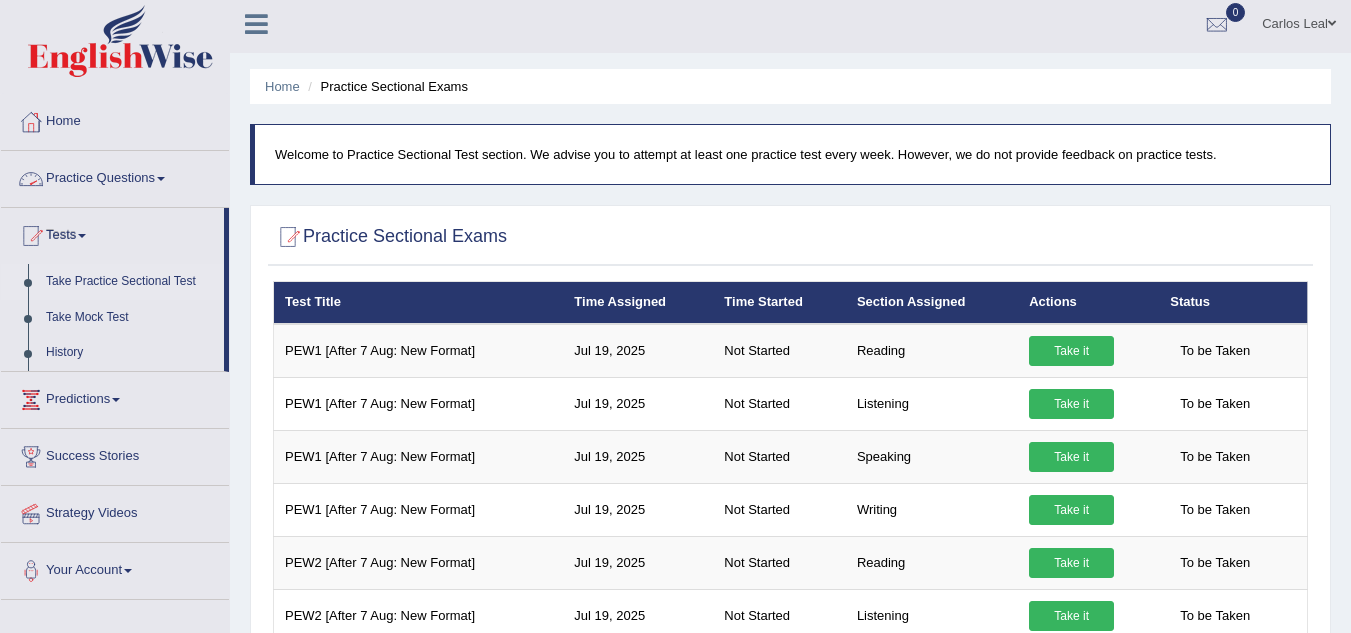 click on "Practice Questions" at bounding box center (115, 176) 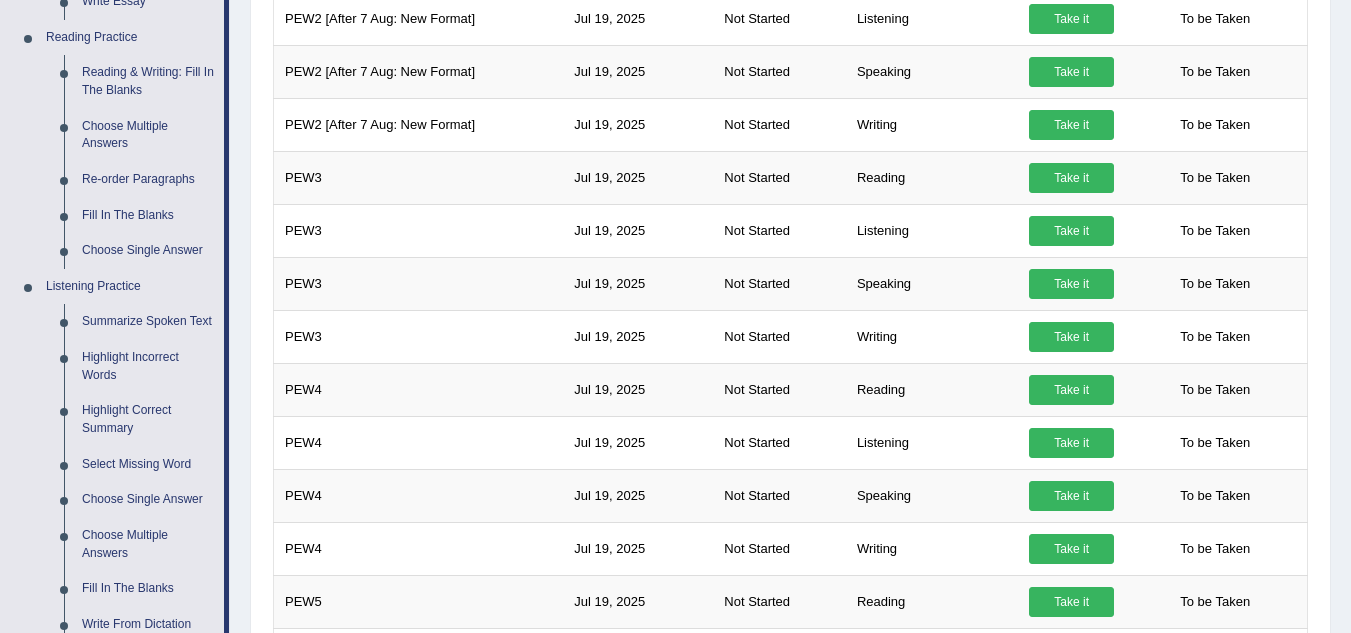 scroll, scrollTop: 625, scrollLeft: 0, axis: vertical 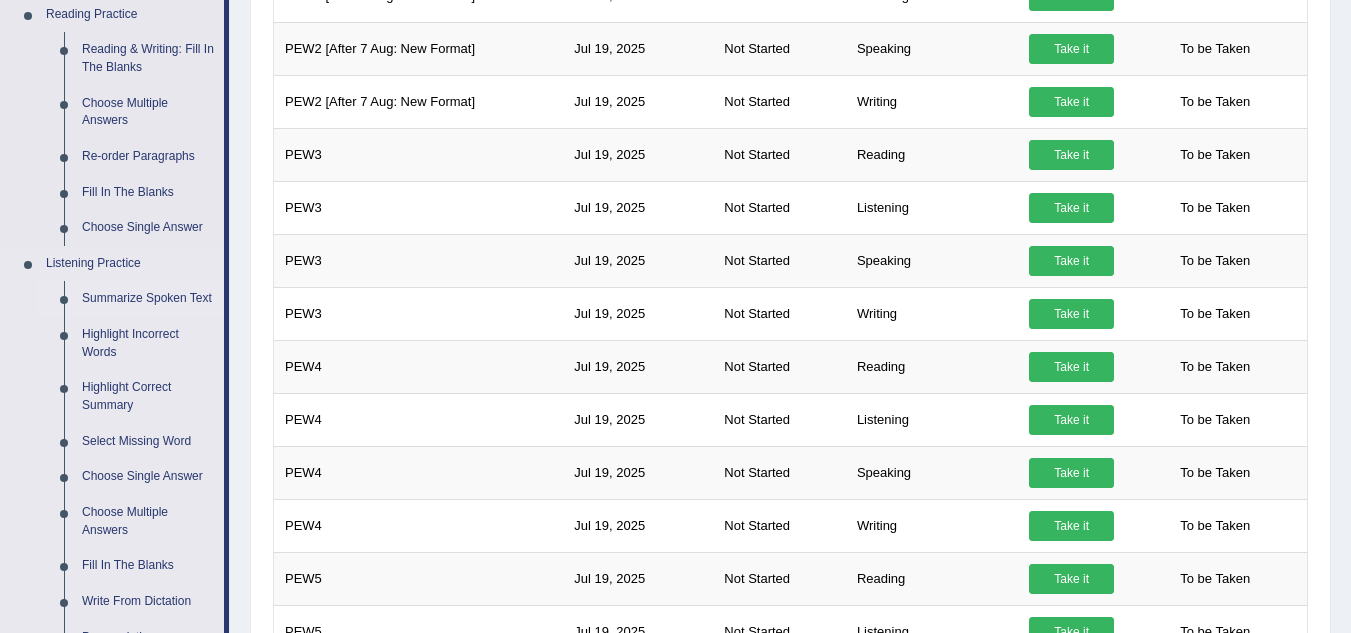 click on "Summarize Spoken Text" at bounding box center [148, 299] 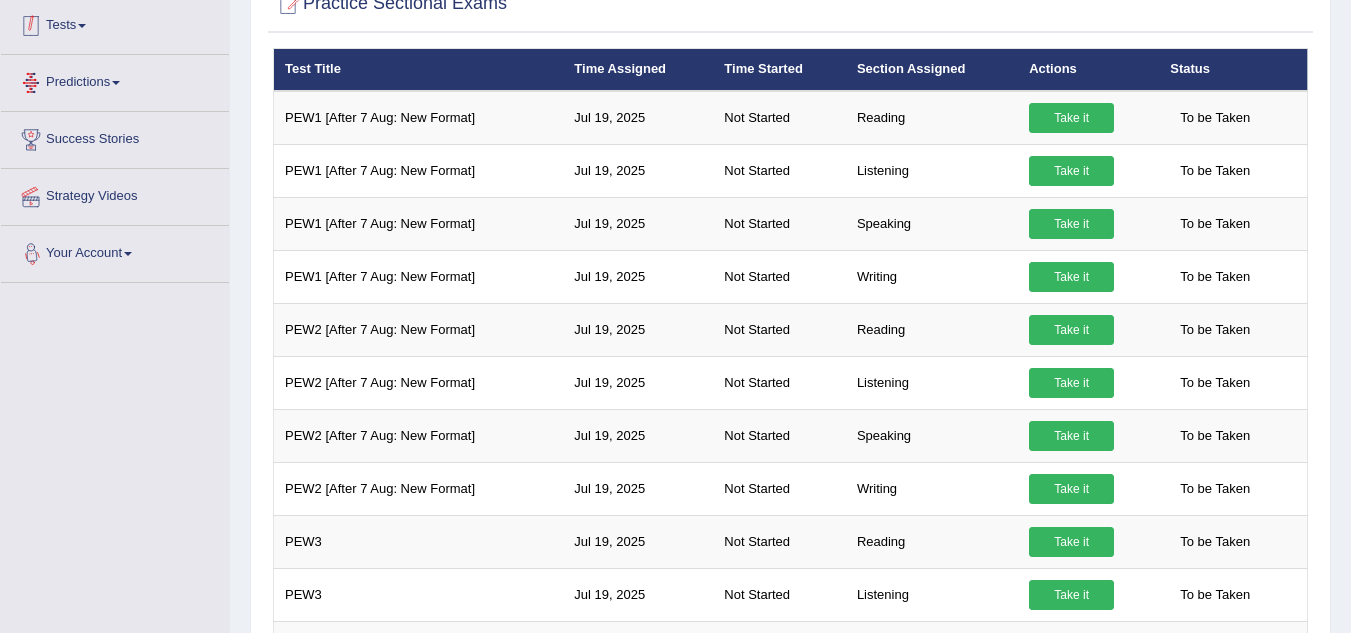 scroll, scrollTop: 514, scrollLeft: 0, axis: vertical 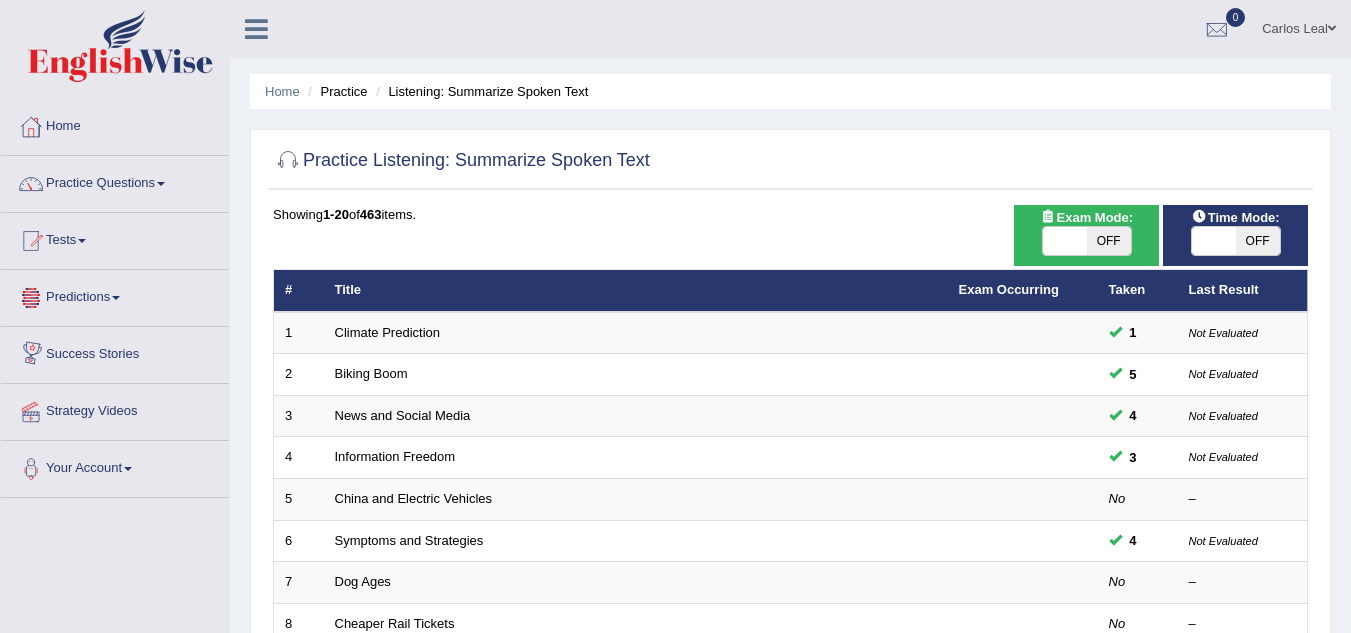 click on "Predictions" at bounding box center [115, 295] 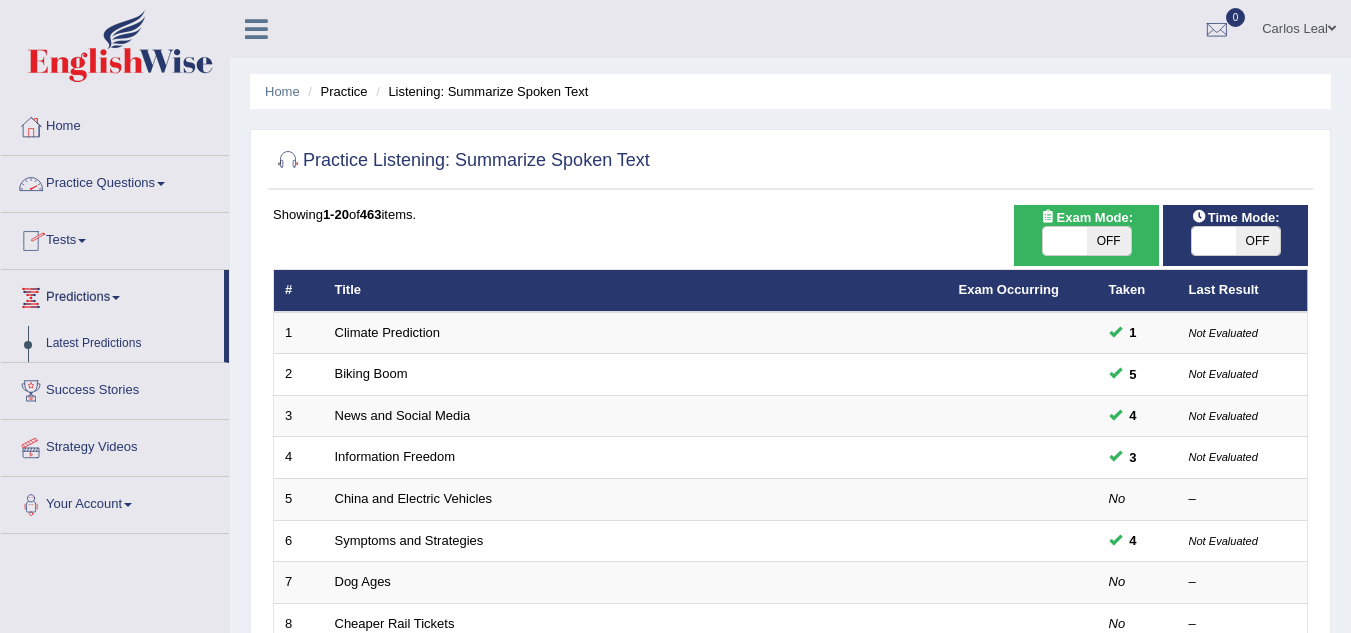 click on "Practice Questions" at bounding box center [115, 181] 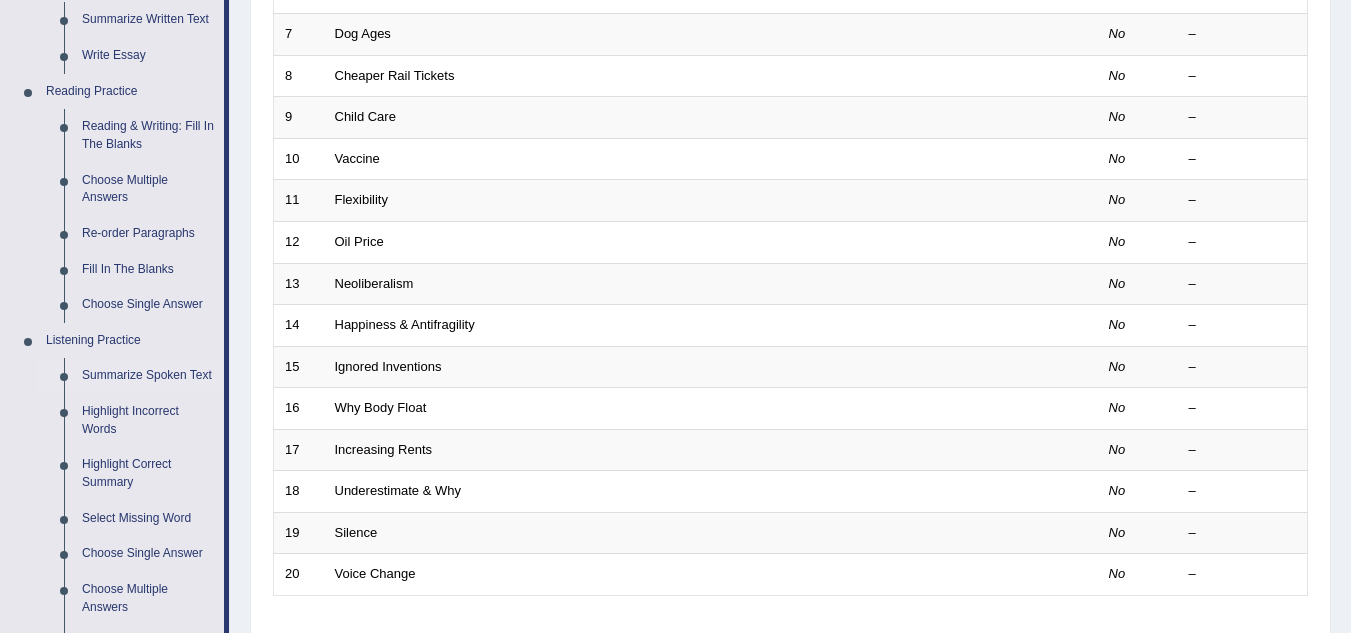 scroll, scrollTop: 561, scrollLeft: 0, axis: vertical 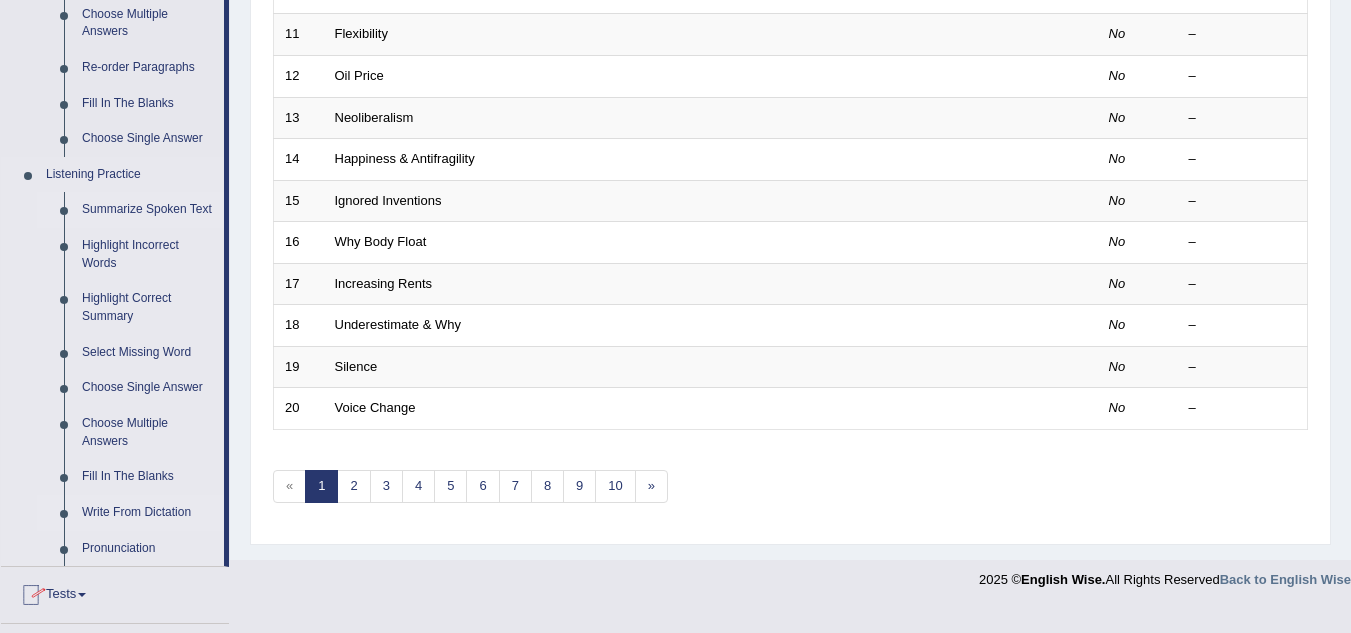 click on "Write From Dictation" at bounding box center [148, 513] 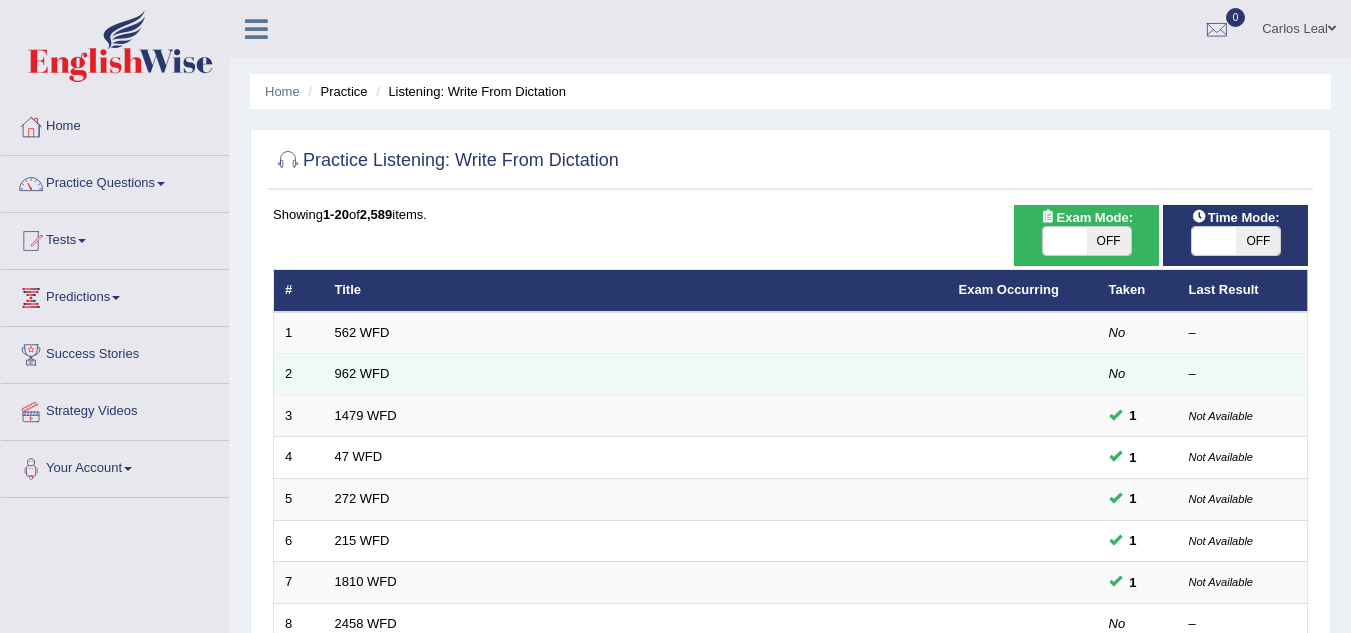 scroll, scrollTop: 0, scrollLeft: 0, axis: both 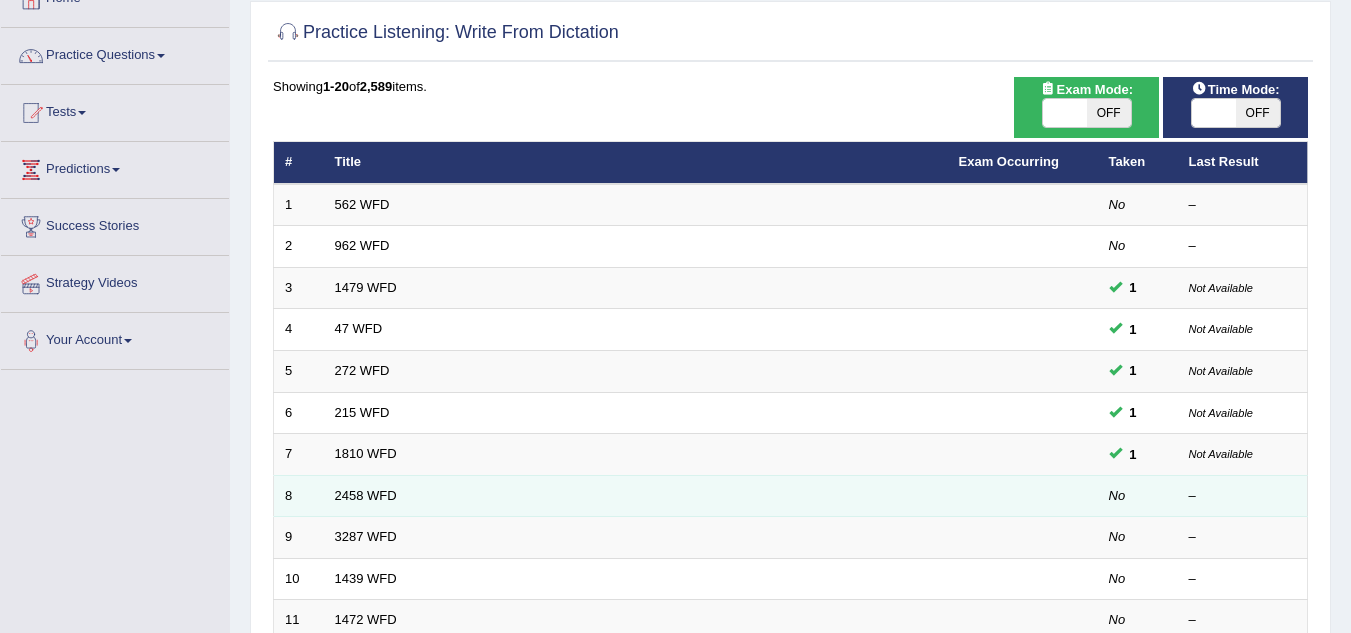 click on "2458 WFD" at bounding box center [636, 496] 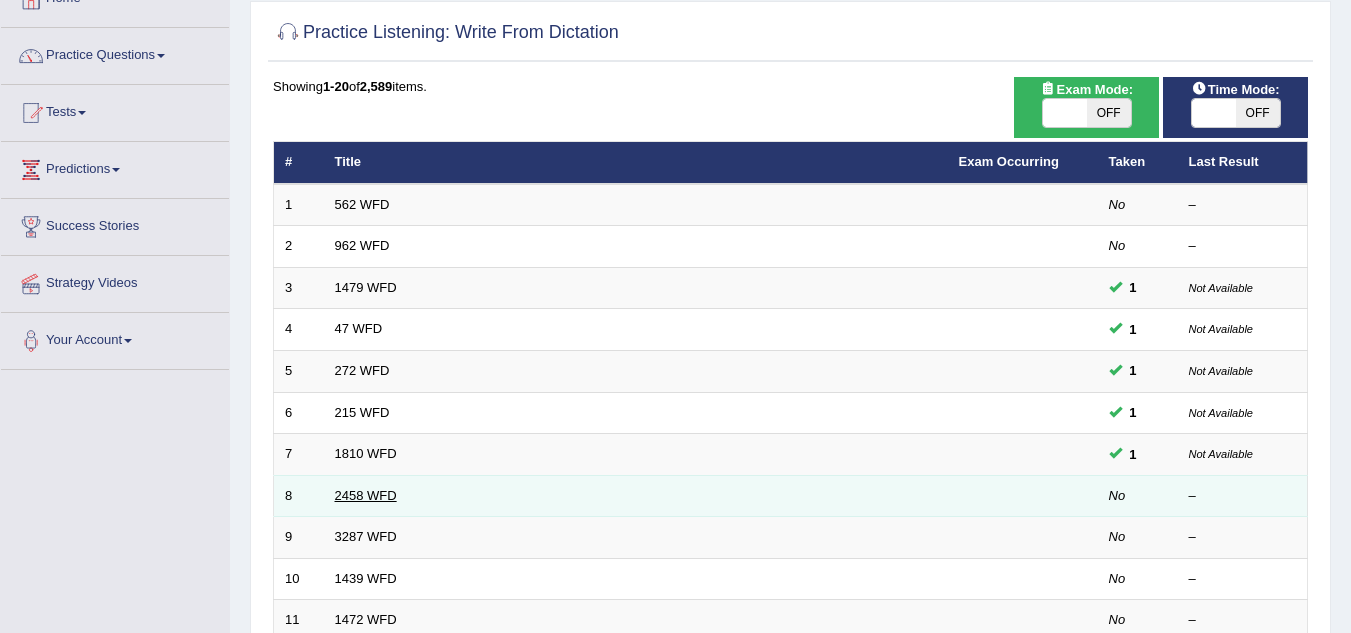 click on "2458 WFD" at bounding box center (366, 495) 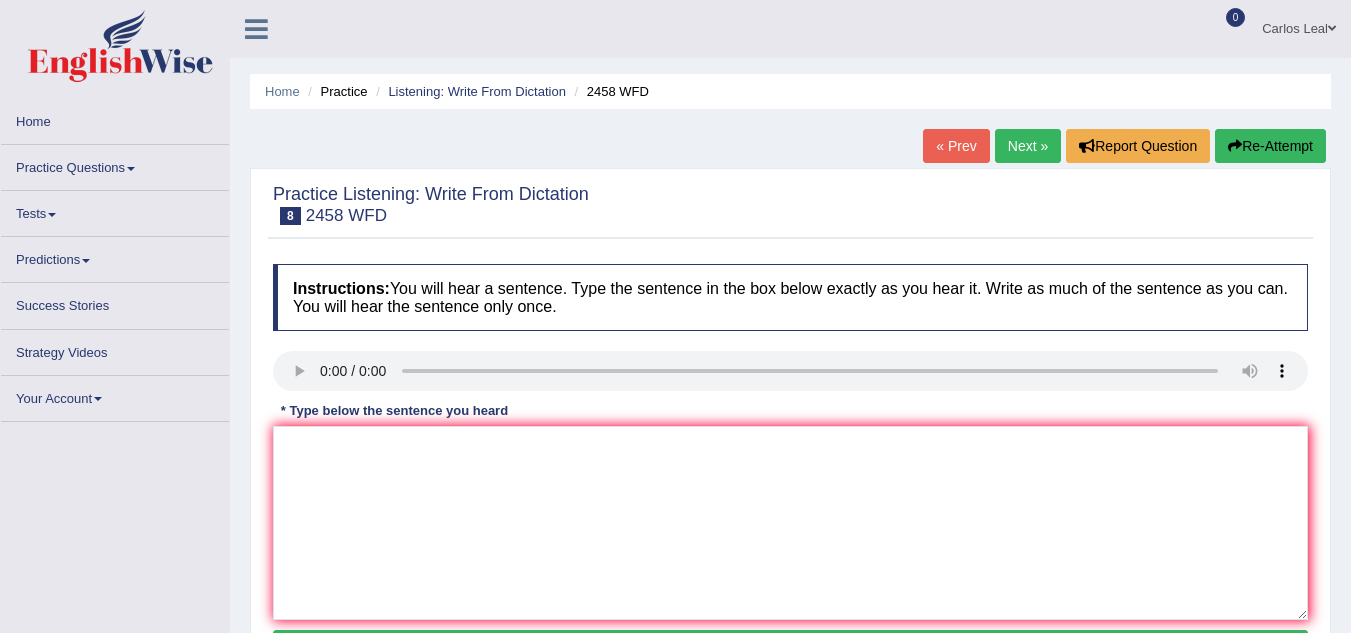 scroll, scrollTop: 0, scrollLeft: 0, axis: both 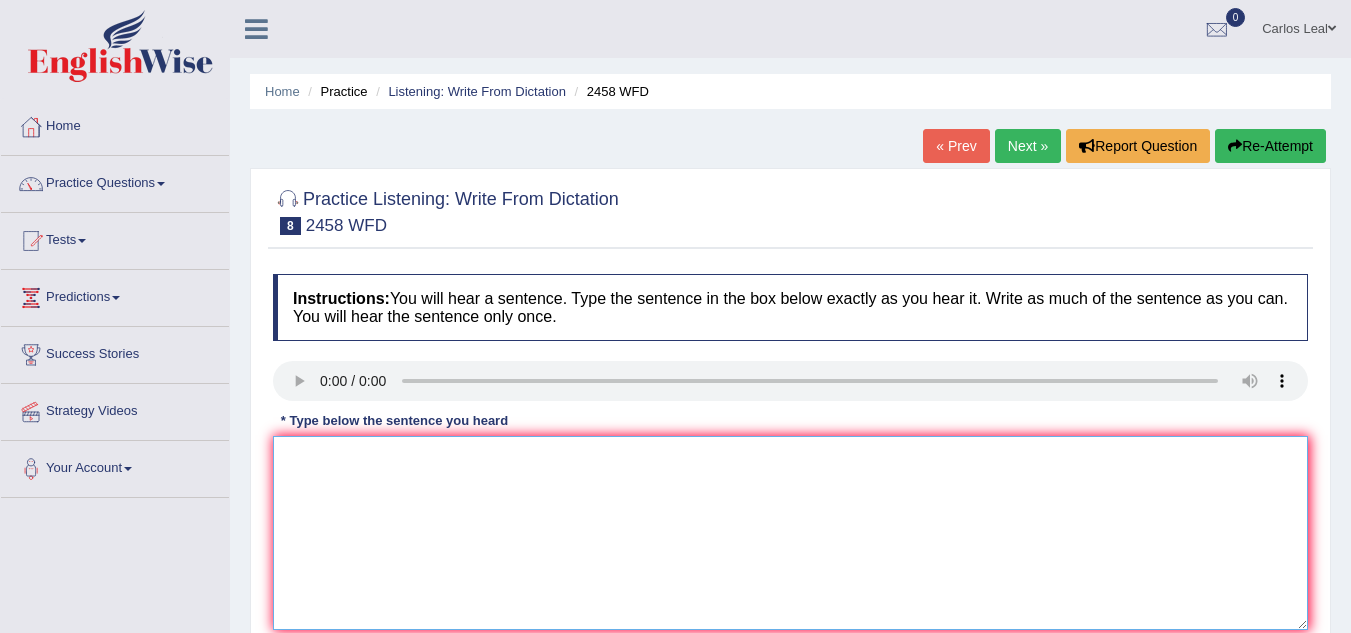click at bounding box center (790, 533) 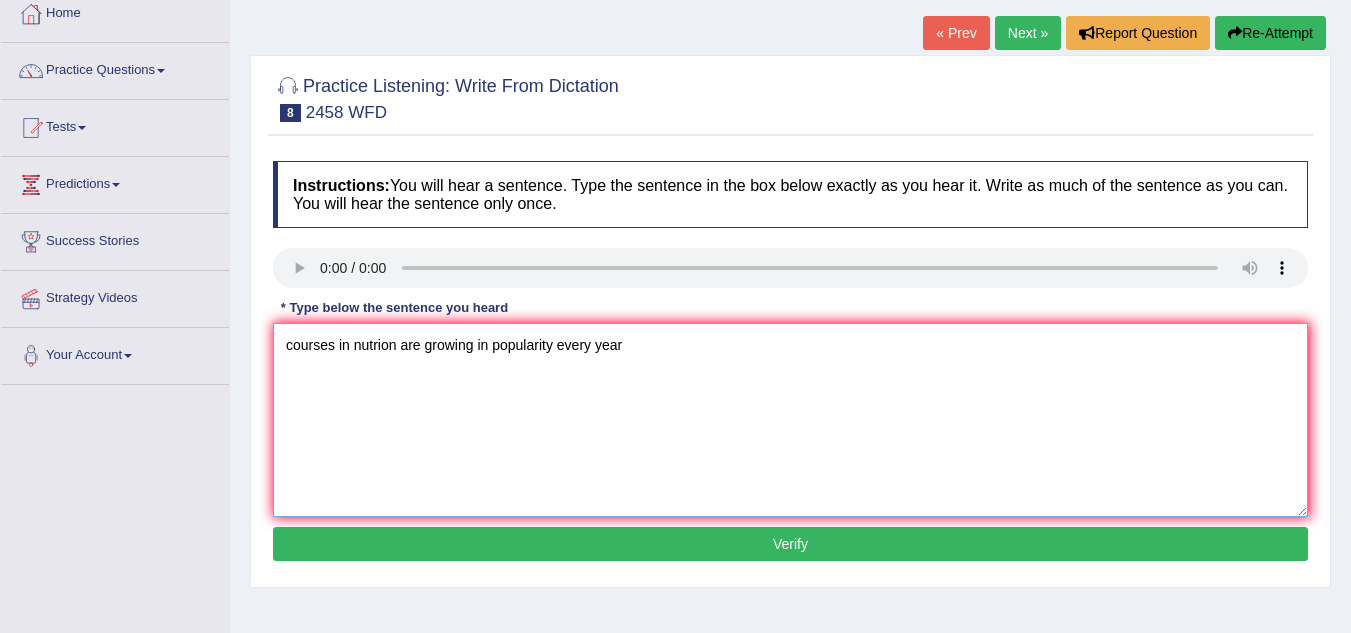scroll, scrollTop: 116, scrollLeft: 0, axis: vertical 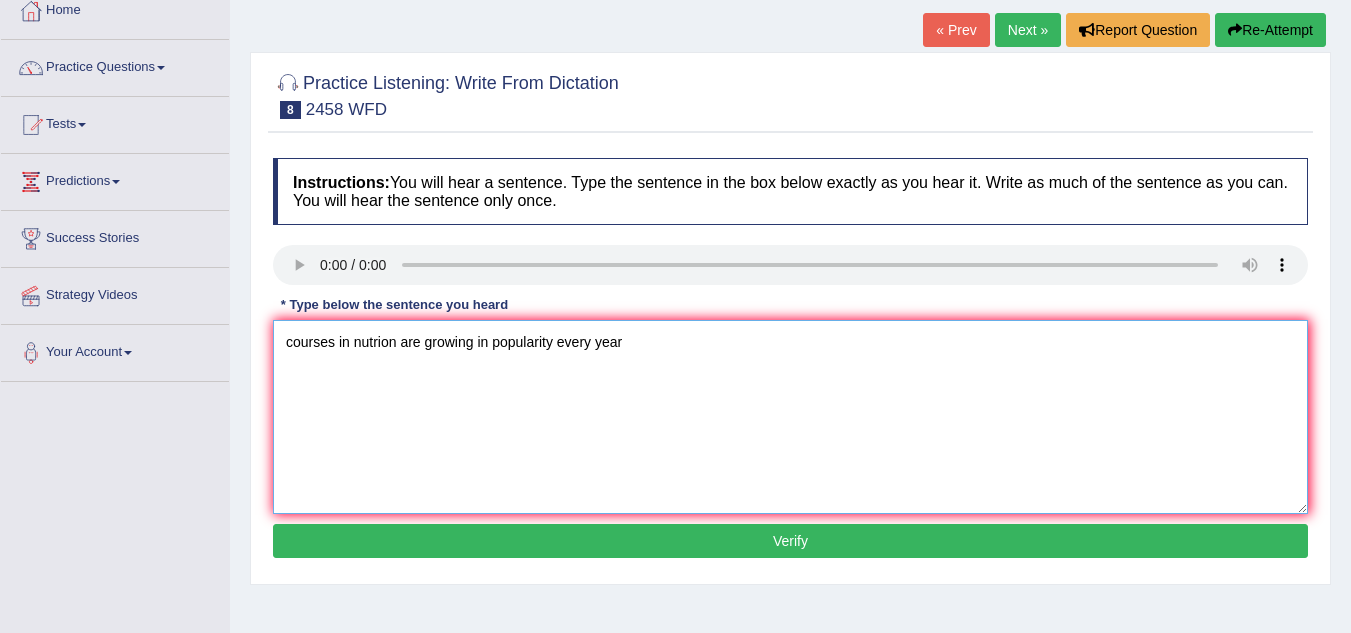 type on "courses in nutrion are growing in popularity every year" 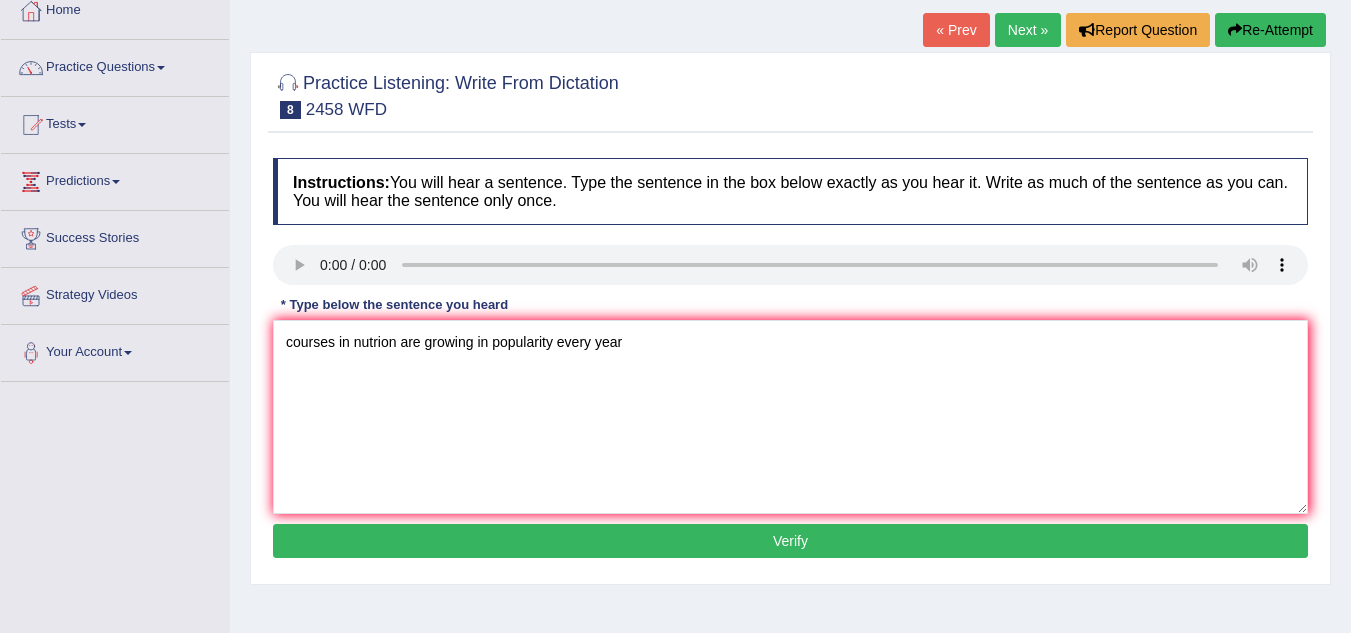 click on "Verify" at bounding box center (790, 541) 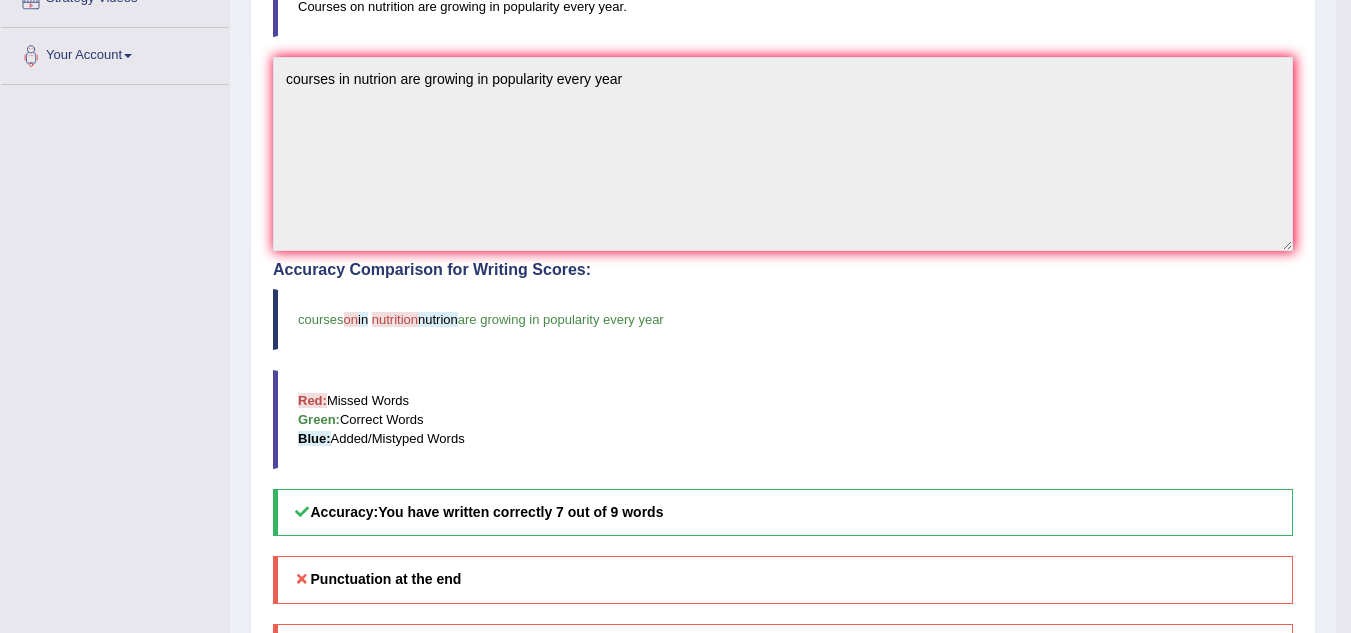 scroll, scrollTop: 416, scrollLeft: 0, axis: vertical 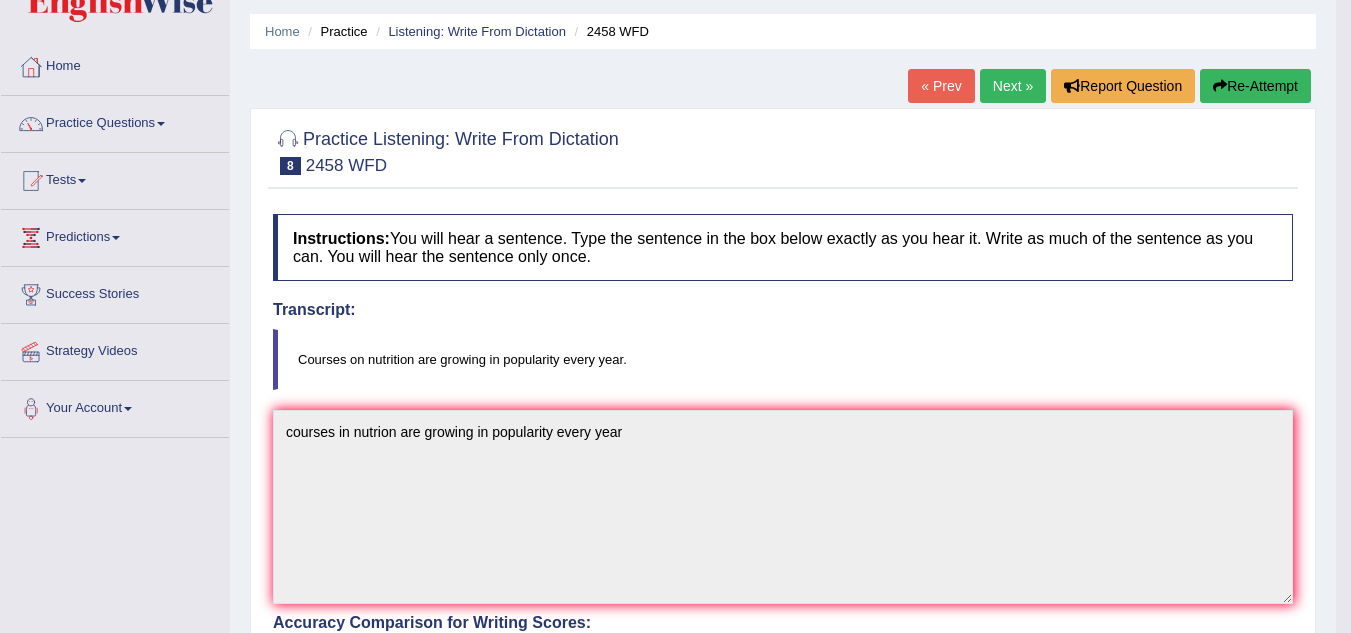 click on "Next »" at bounding box center [1013, 86] 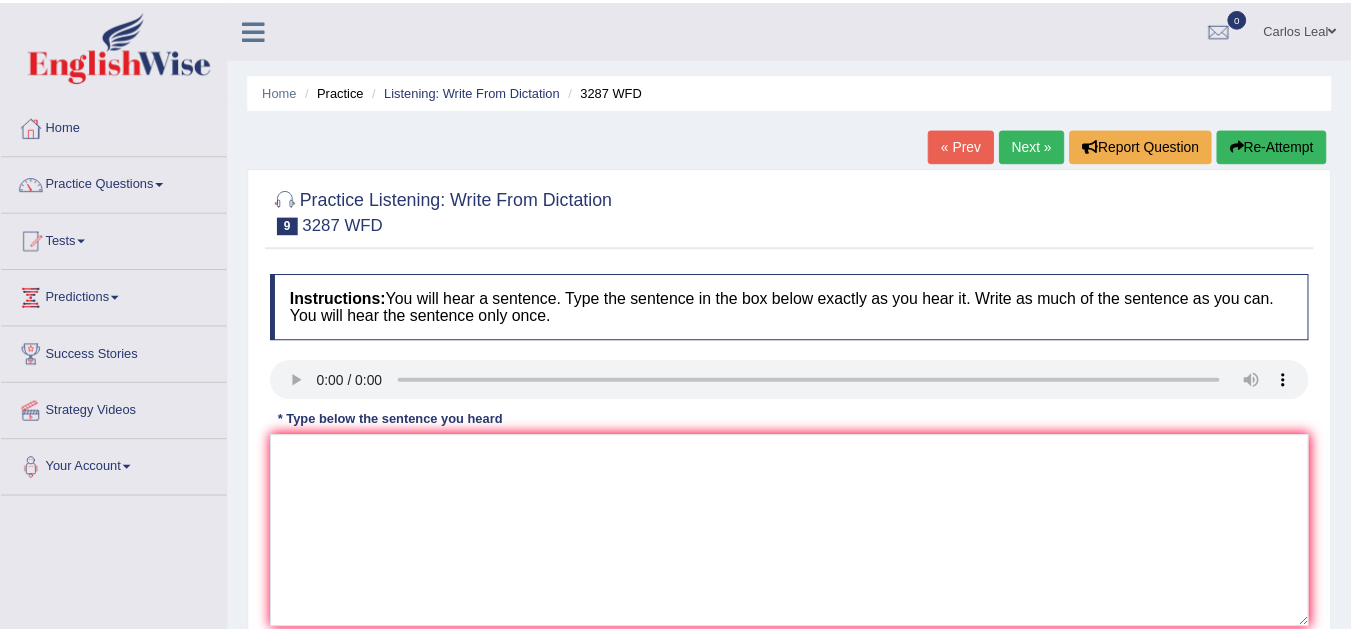 scroll, scrollTop: 0, scrollLeft: 0, axis: both 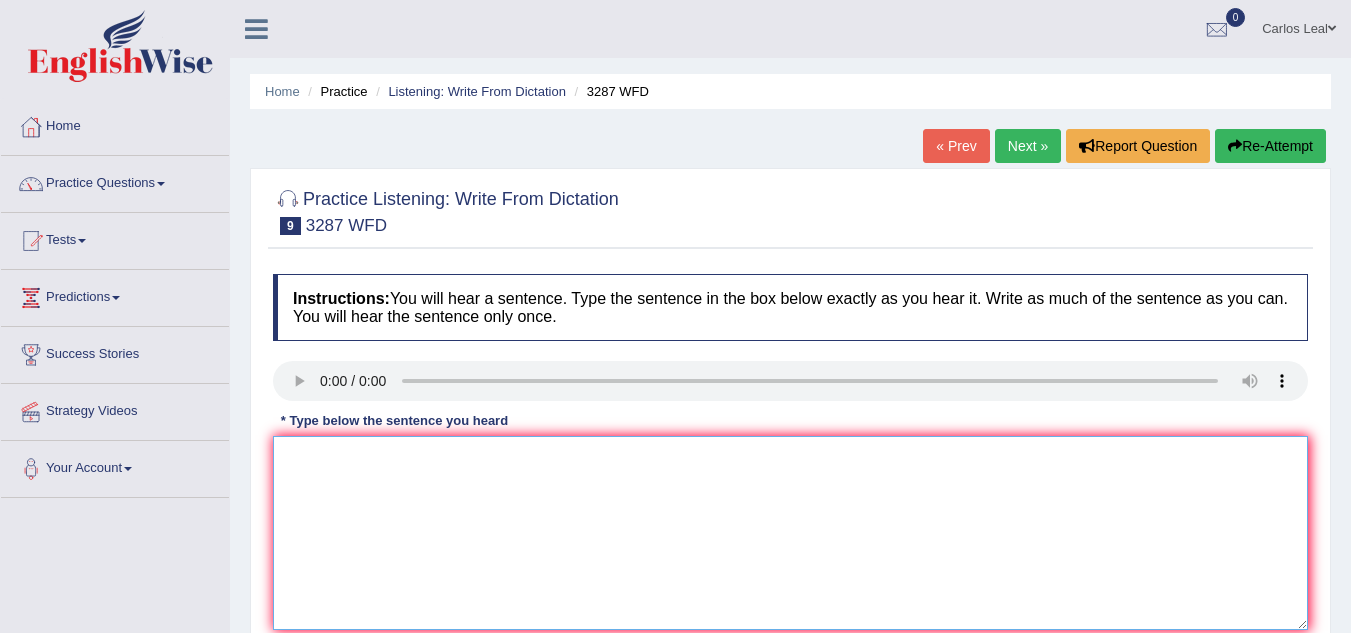 click at bounding box center [790, 533] 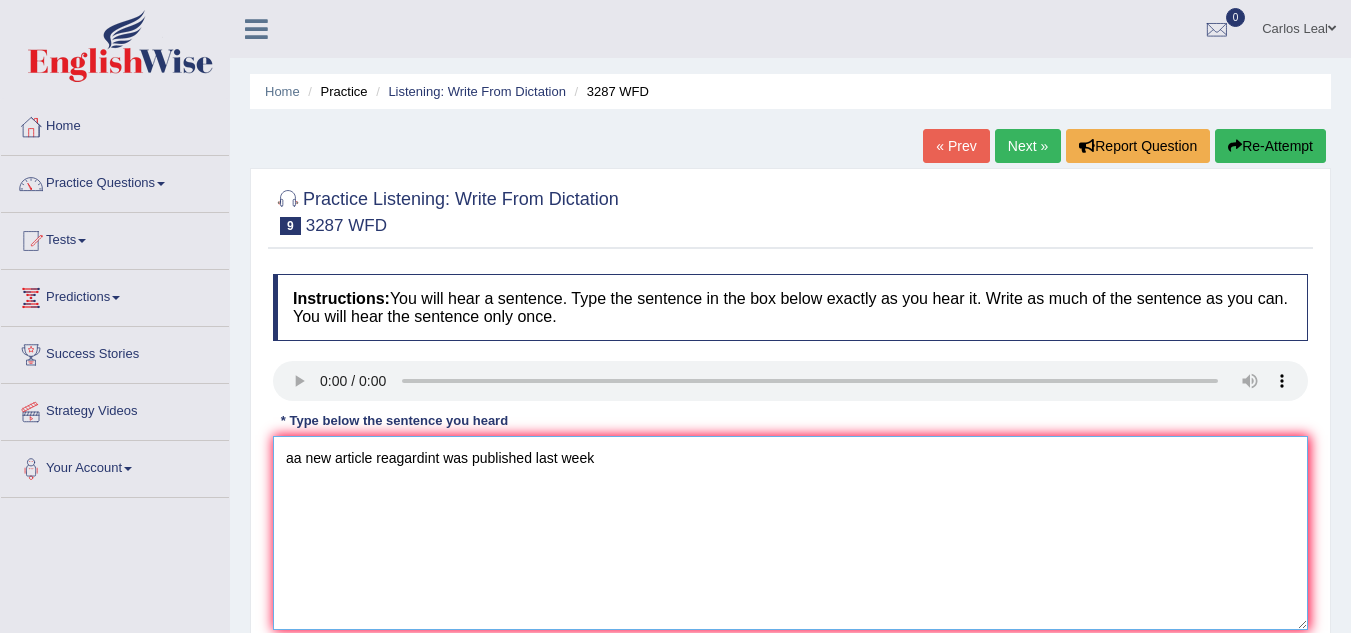click on "aa new article reagardint was published last week" at bounding box center [790, 533] 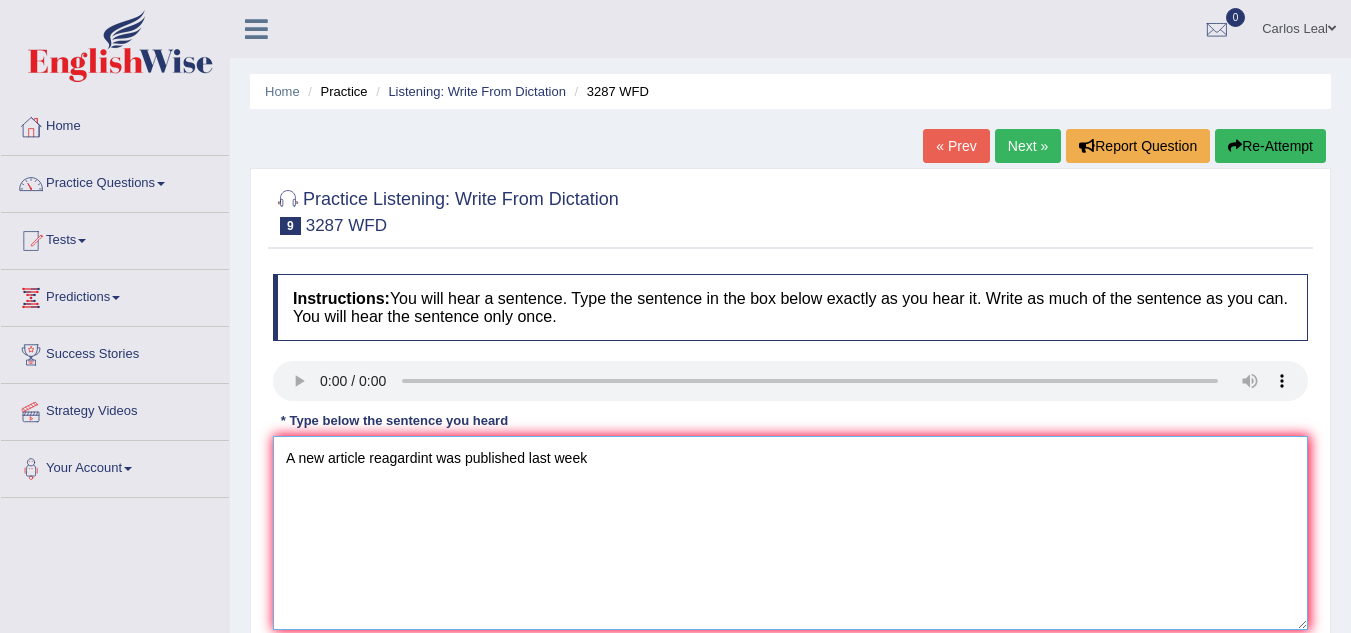 click on "A new article reagardint was published last week" at bounding box center [790, 533] 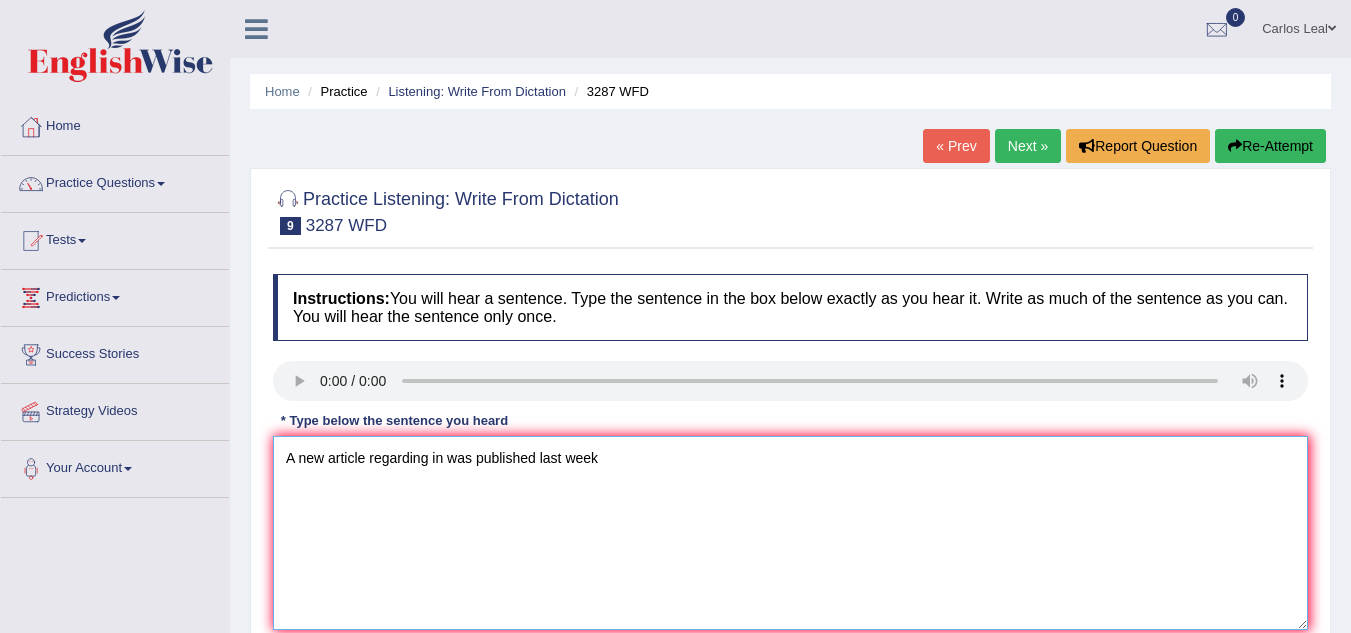 click on "A new article regarding in was published last week" at bounding box center (790, 533) 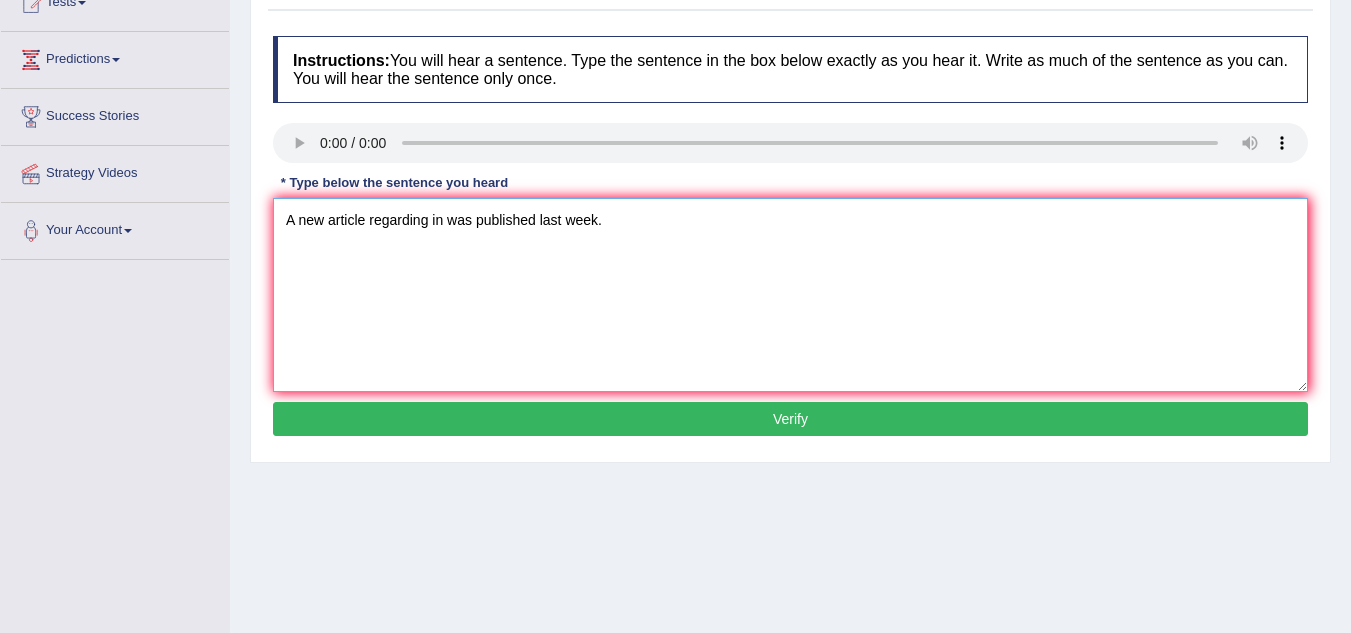 scroll, scrollTop: 246, scrollLeft: 0, axis: vertical 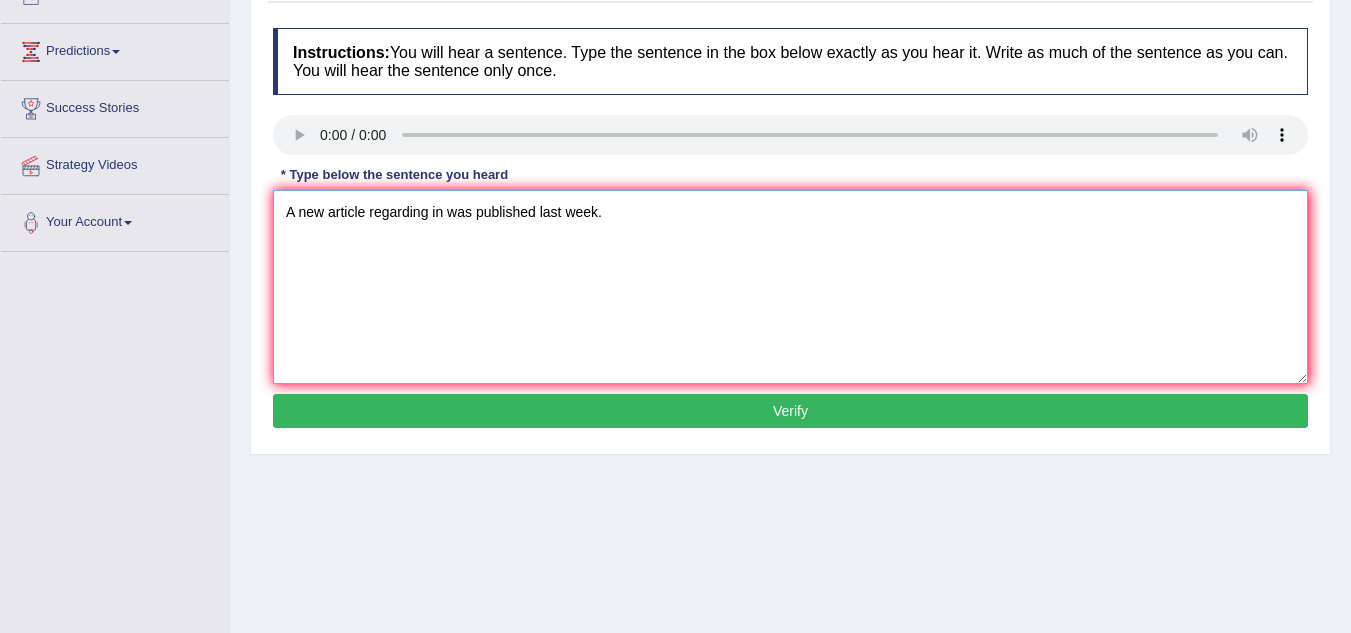type on "A new article regarding in was published last week." 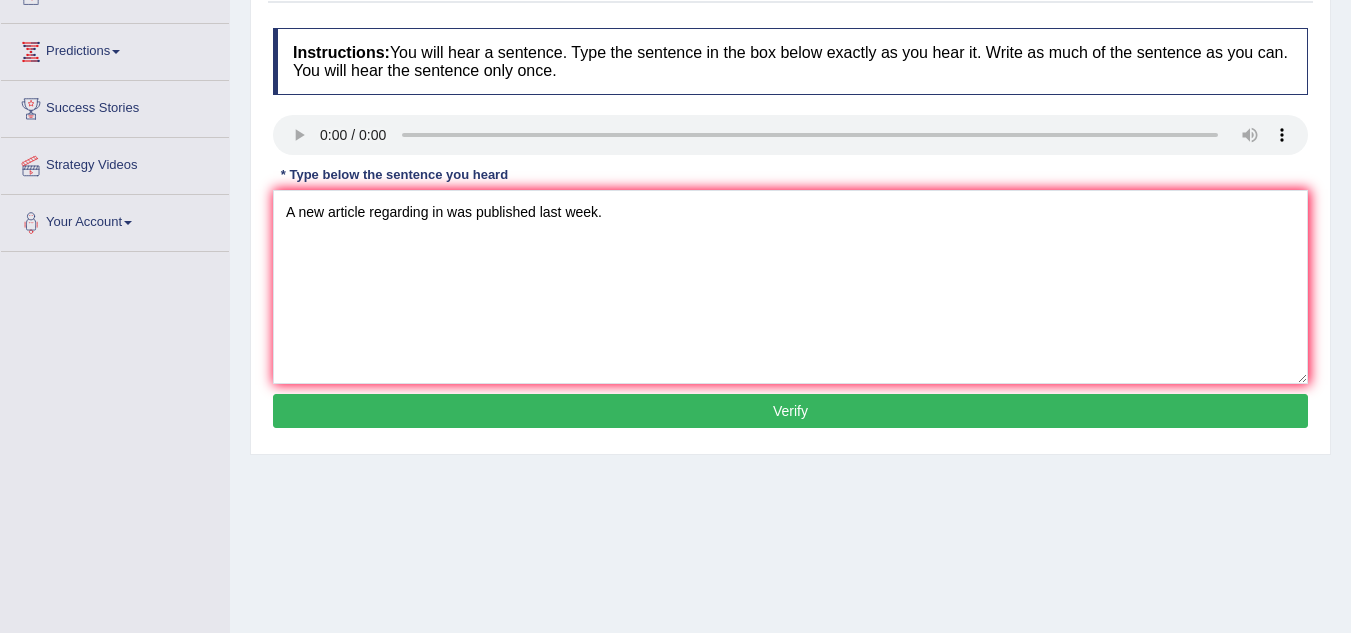 click on "Verify" at bounding box center (790, 411) 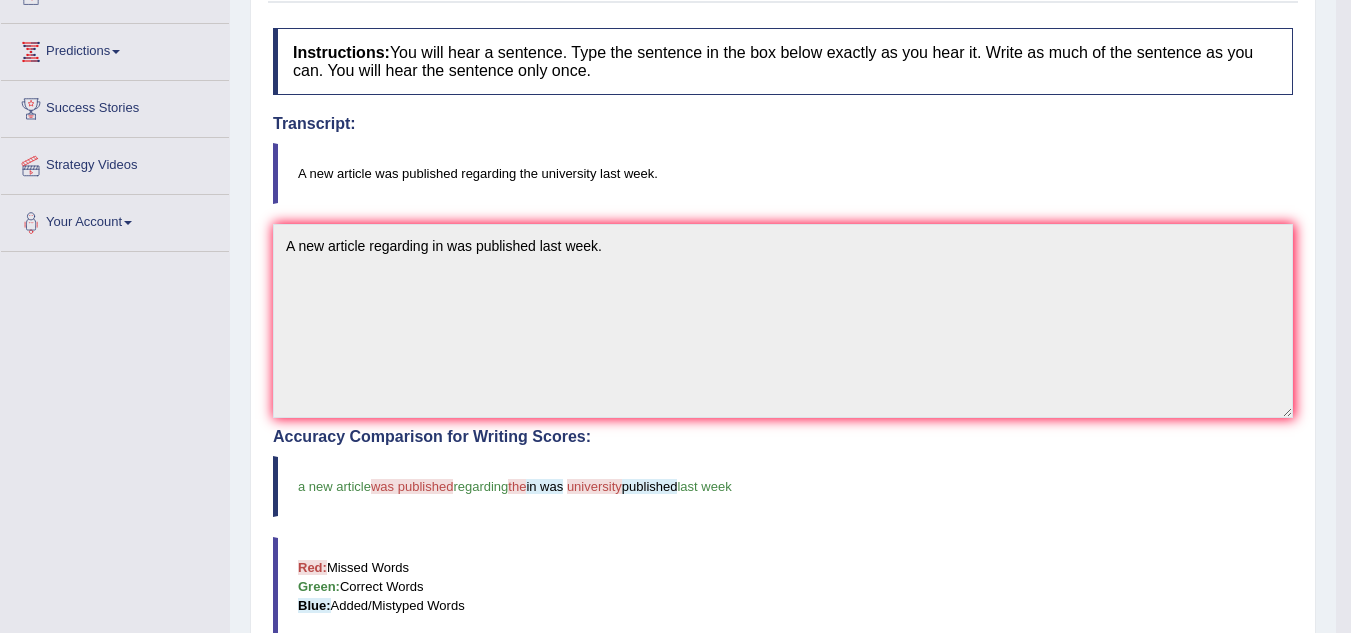 scroll, scrollTop: 0, scrollLeft: 0, axis: both 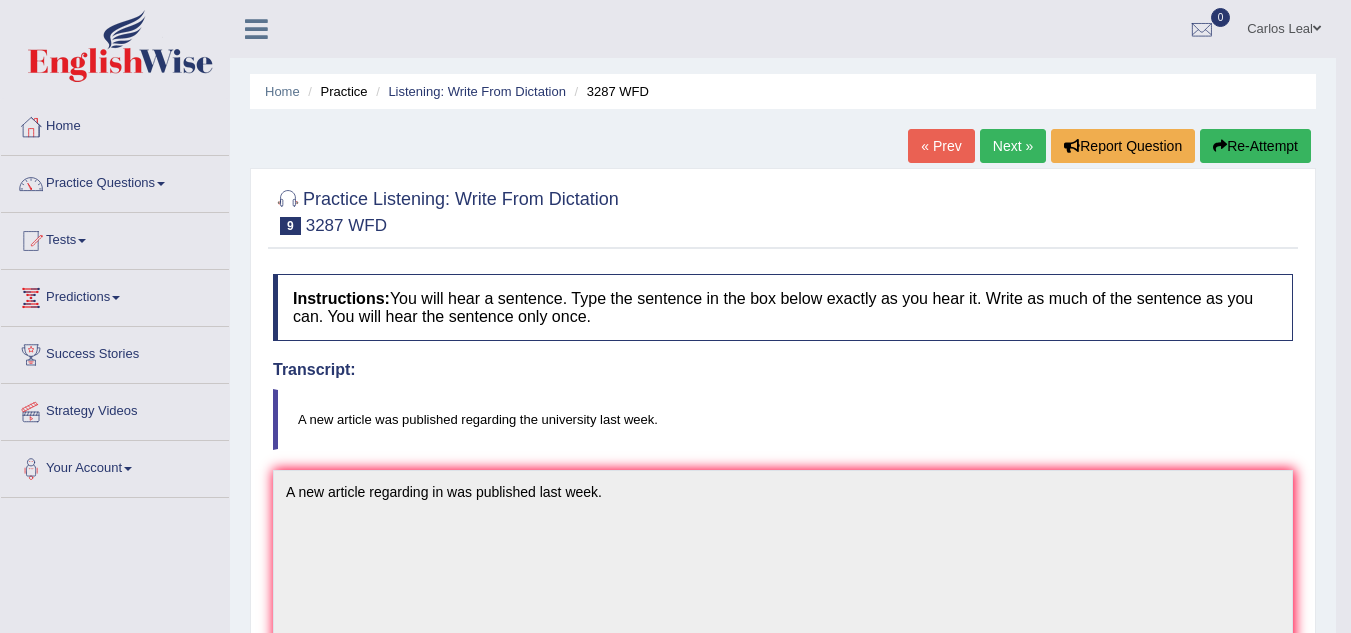 click on "Next »" at bounding box center (1013, 146) 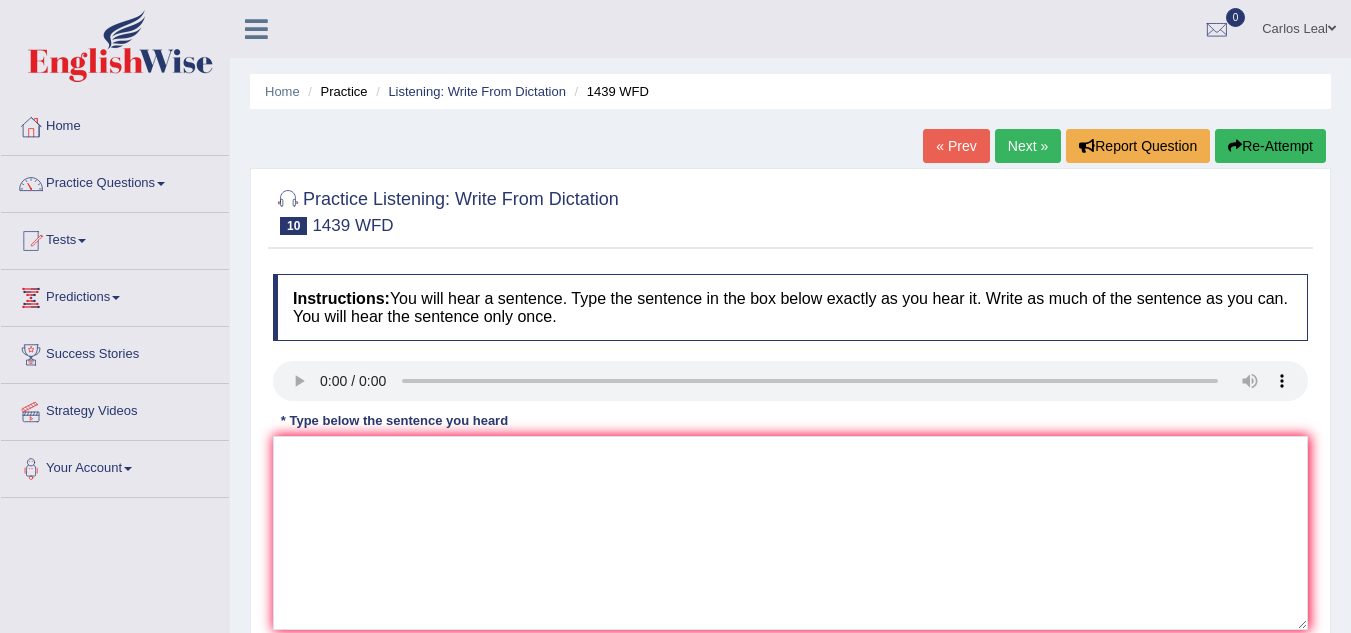 scroll, scrollTop: 0, scrollLeft: 0, axis: both 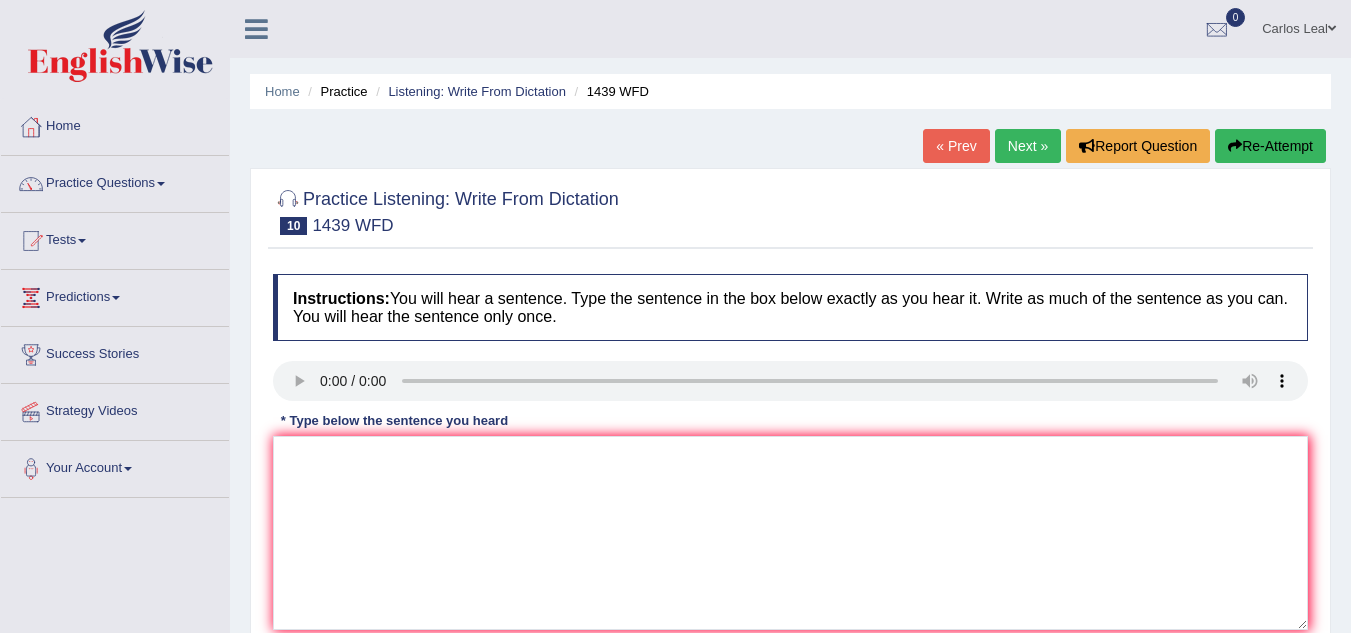 click on "Instructions: You will hear a sentence. Type the sentence in the box below exactly as you hear it. Write as much of the sentence as you can. You will hear the sentence only once.
Transcript: The fiction books are just past the counter. * Type below the sentence you heard Accuracy Comparison for Writing Scores:
Red: Missed Words
Green: Correct Words
Blue: Added/Mistyped Words
Accuracy: Punctuation at the end You wrote first capital letter A.I. Engine Result: Processing... Verify" at bounding box center (790, 477) 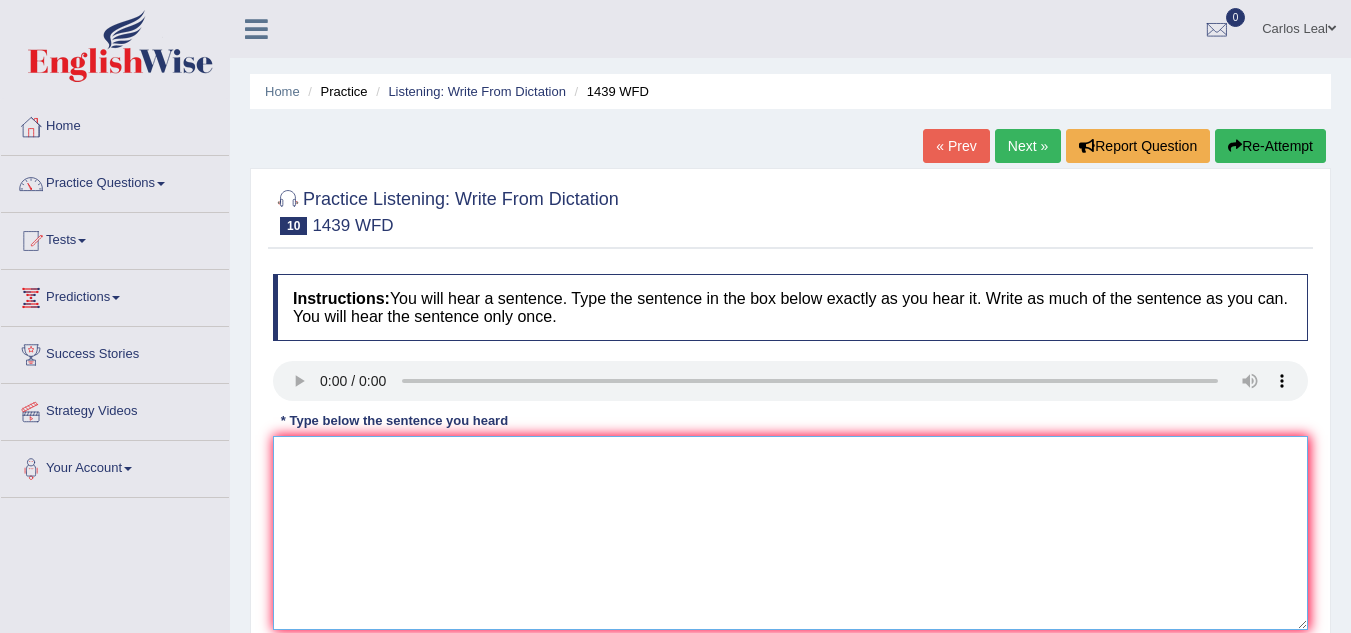 click at bounding box center (790, 533) 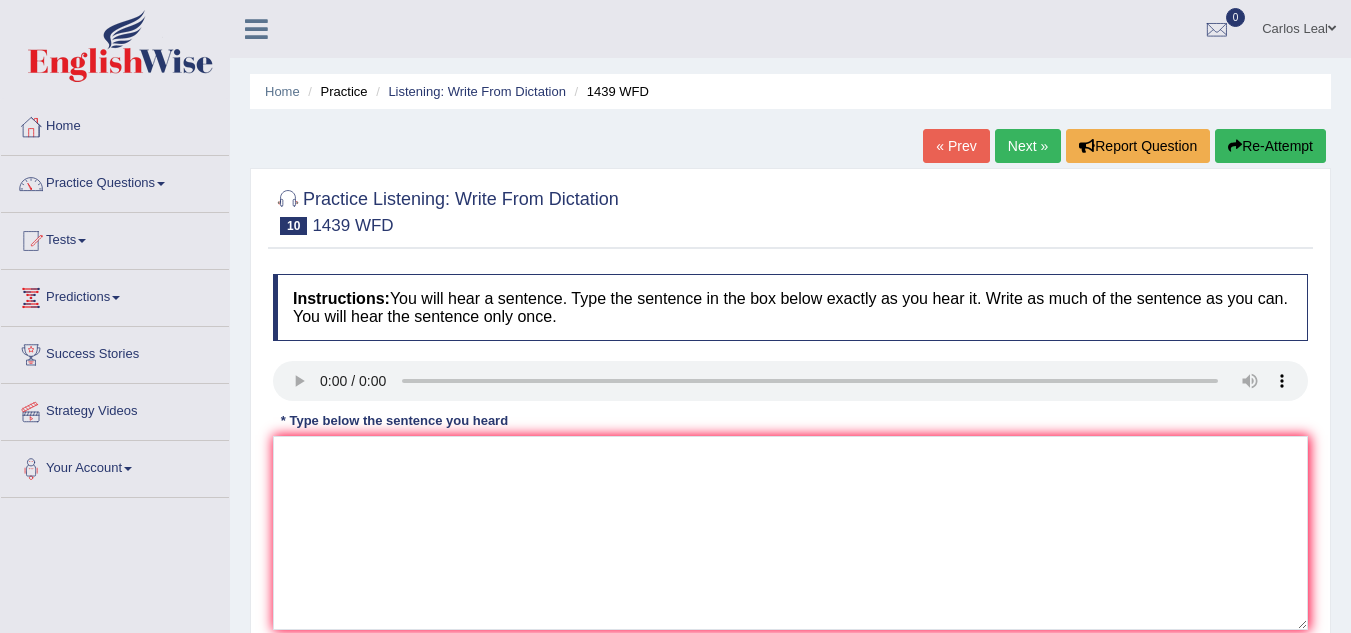 click on "Instructions: You will hear a sentence. Type the sentence in the box below exactly as you hear it. Write as much of the sentence as you can. You will hear the sentence only once.
Transcript: The fiction books are just past the counter. * Type below the sentence you heard Accuracy Comparison for Writing Scores:
Red: Missed Words
Green: Correct Words
Blue: Added/Mistyped Words
Accuracy: Punctuation at the end You wrote first capital letter A.I. Engine Result: Processing... Verify" at bounding box center (790, 477) 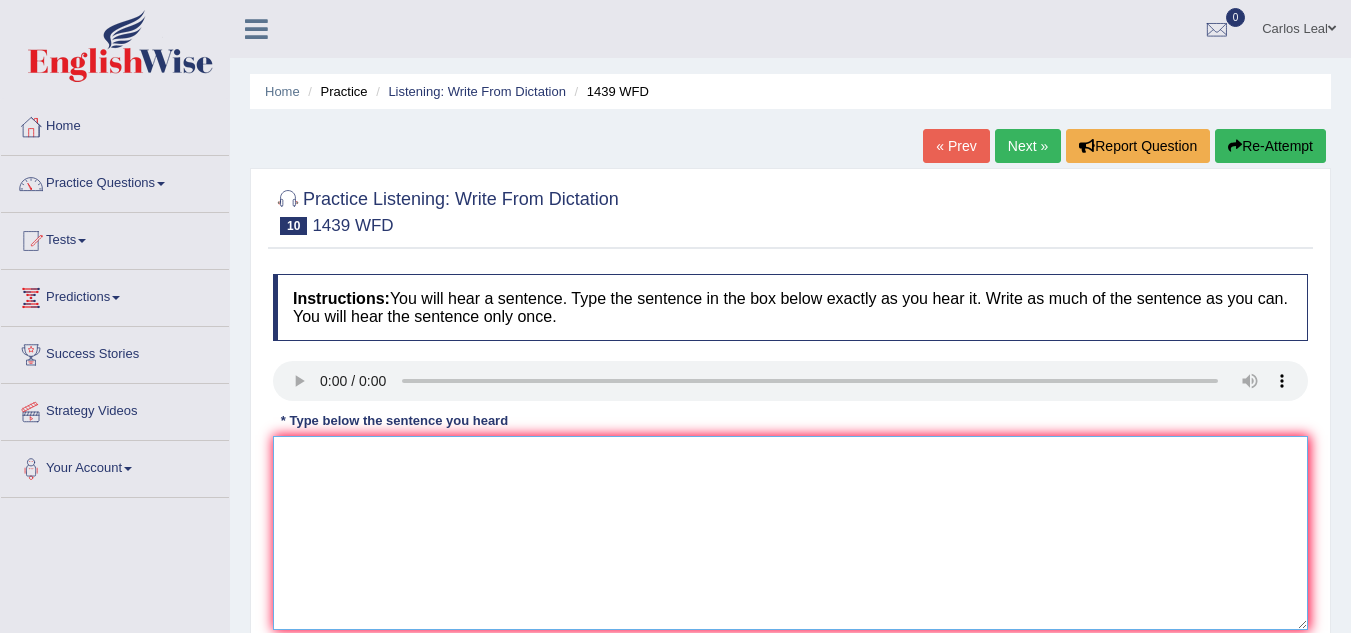 click at bounding box center (790, 533) 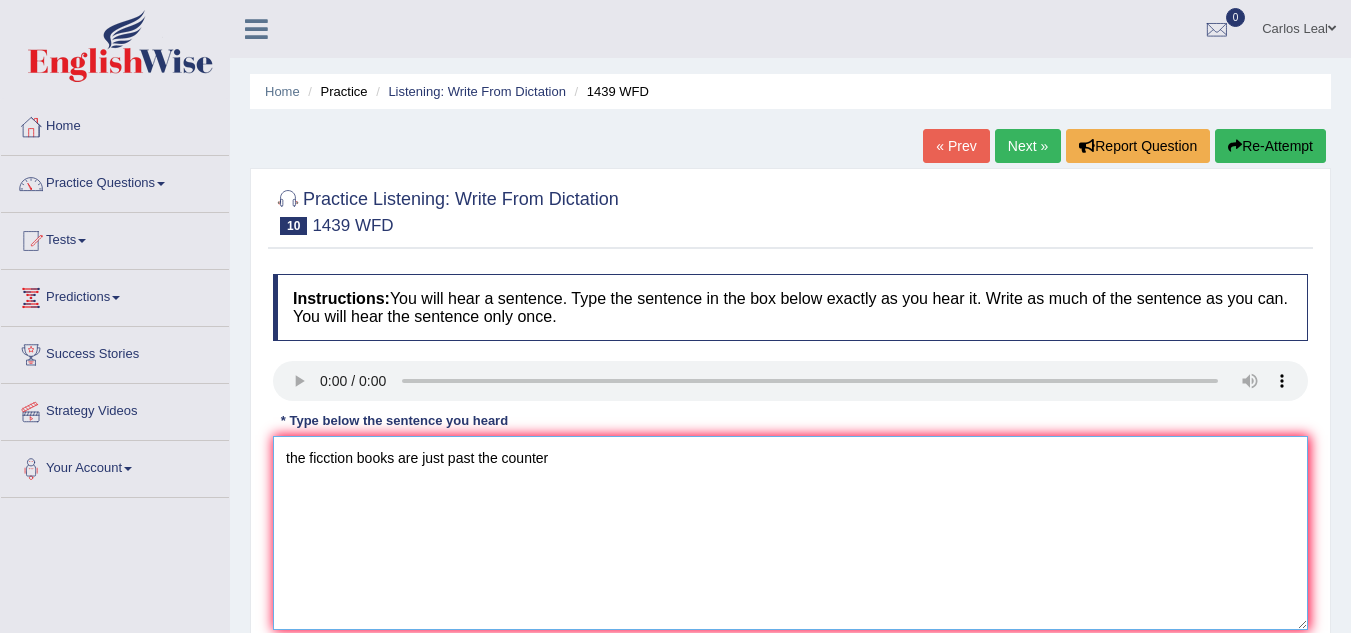 click on "the ficction books are just past the counter" at bounding box center [790, 533] 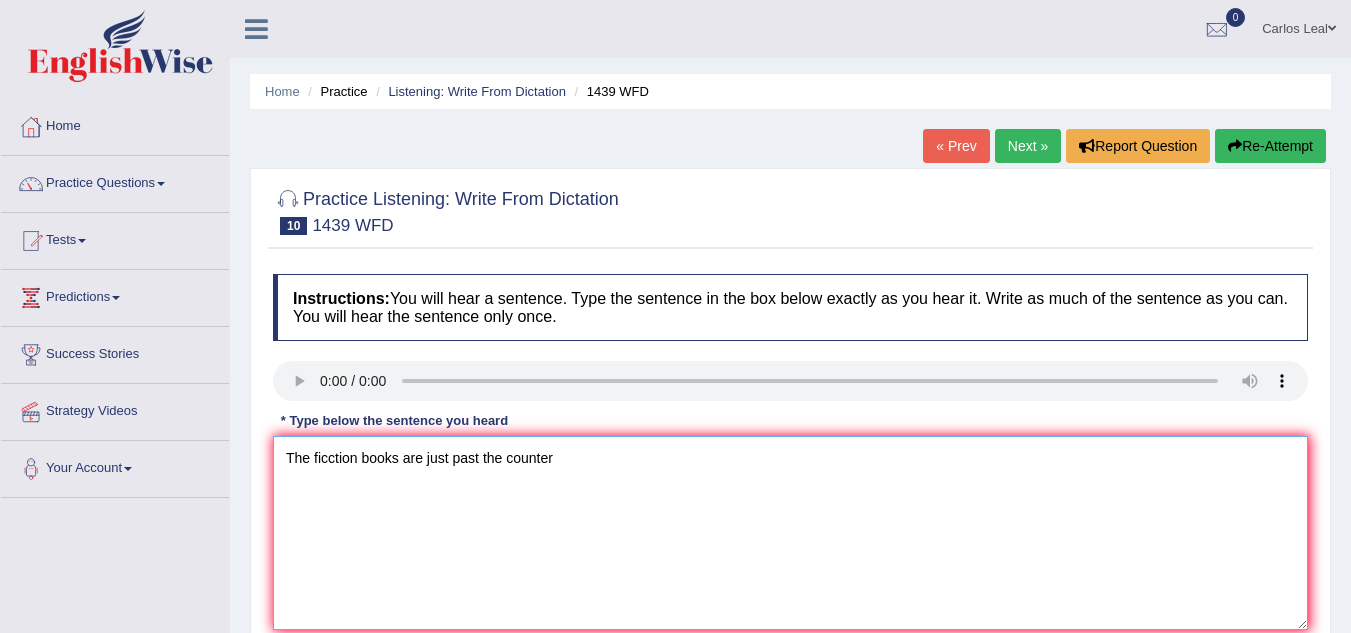 click on "The ficction books are just past the counter" at bounding box center (790, 533) 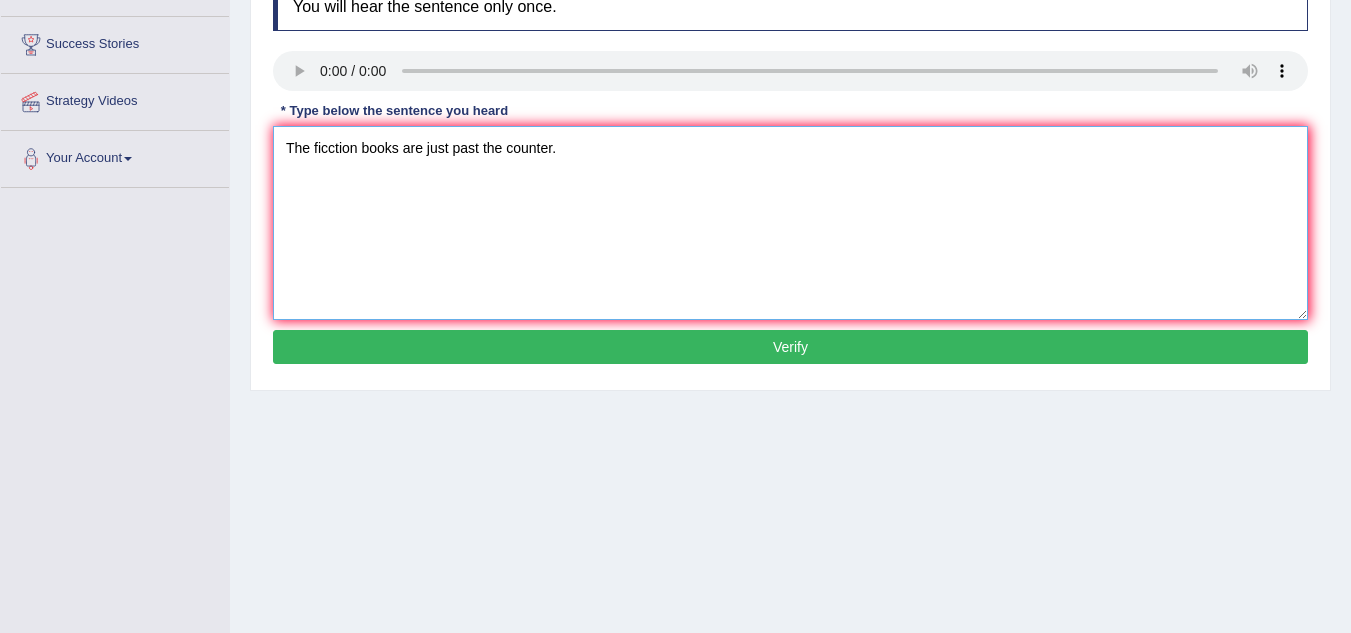scroll, scrollTop: 308, scrollLeft: 0, axis: vertical 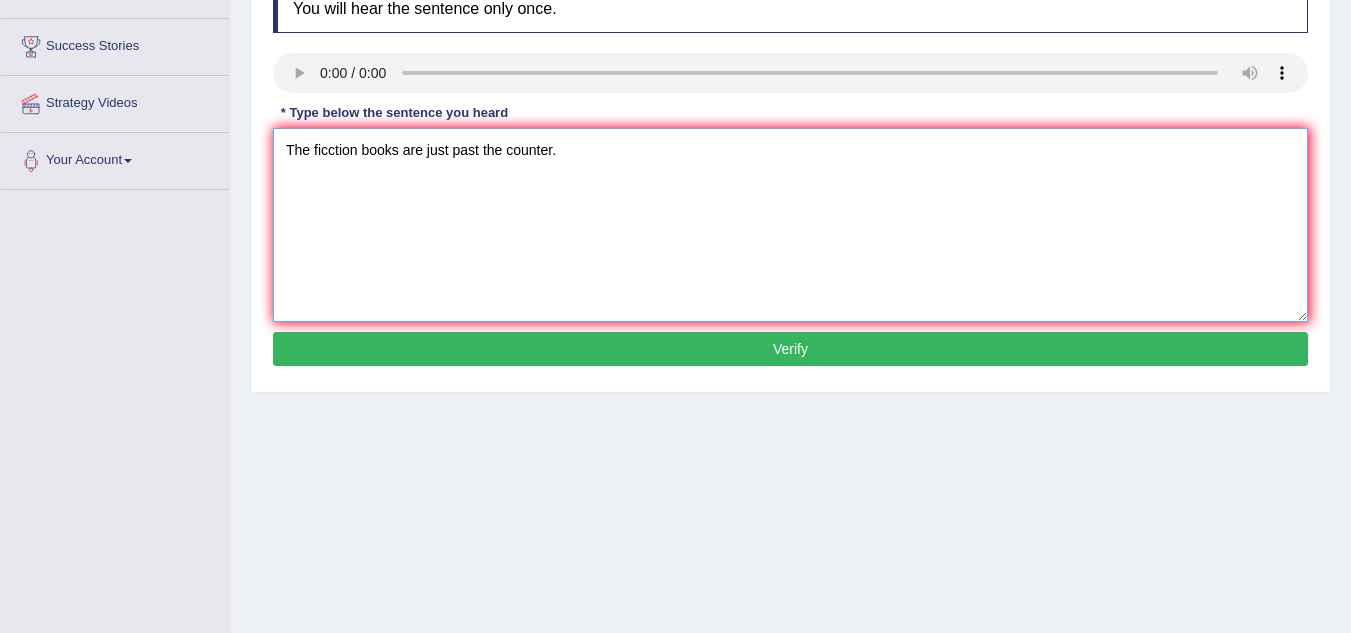 type on "The ficction books are just past the counter." 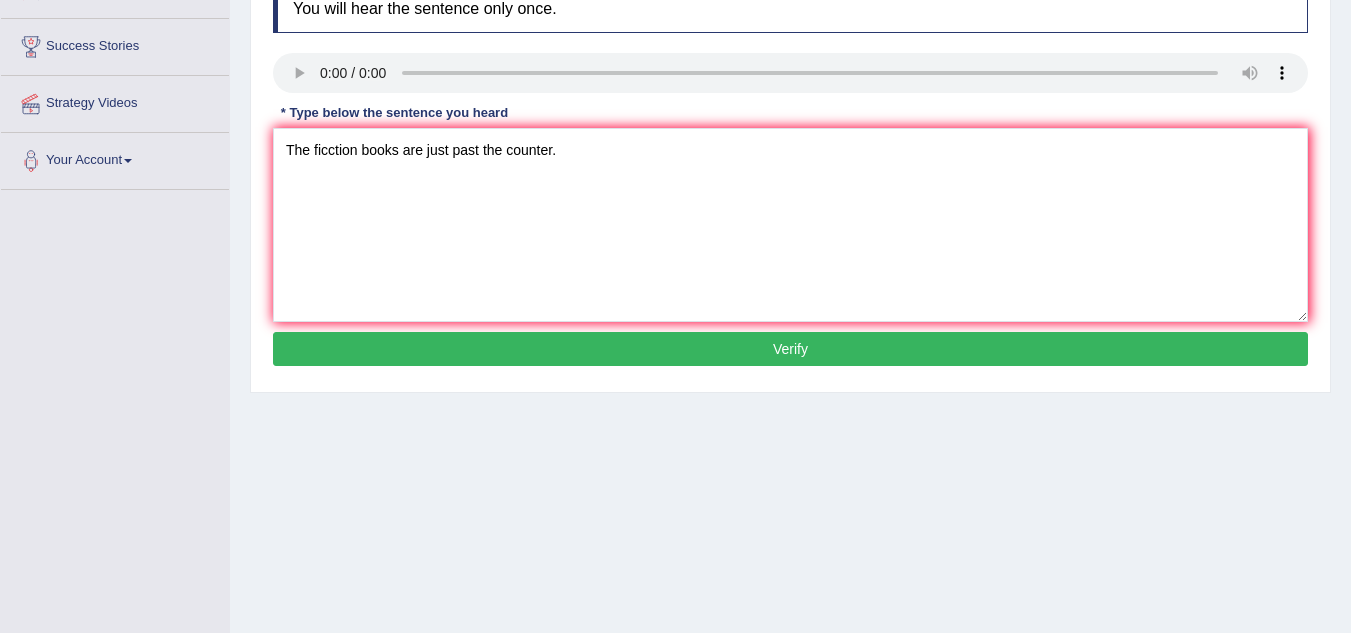 click on "Verify" at bounding box center [790, 349] 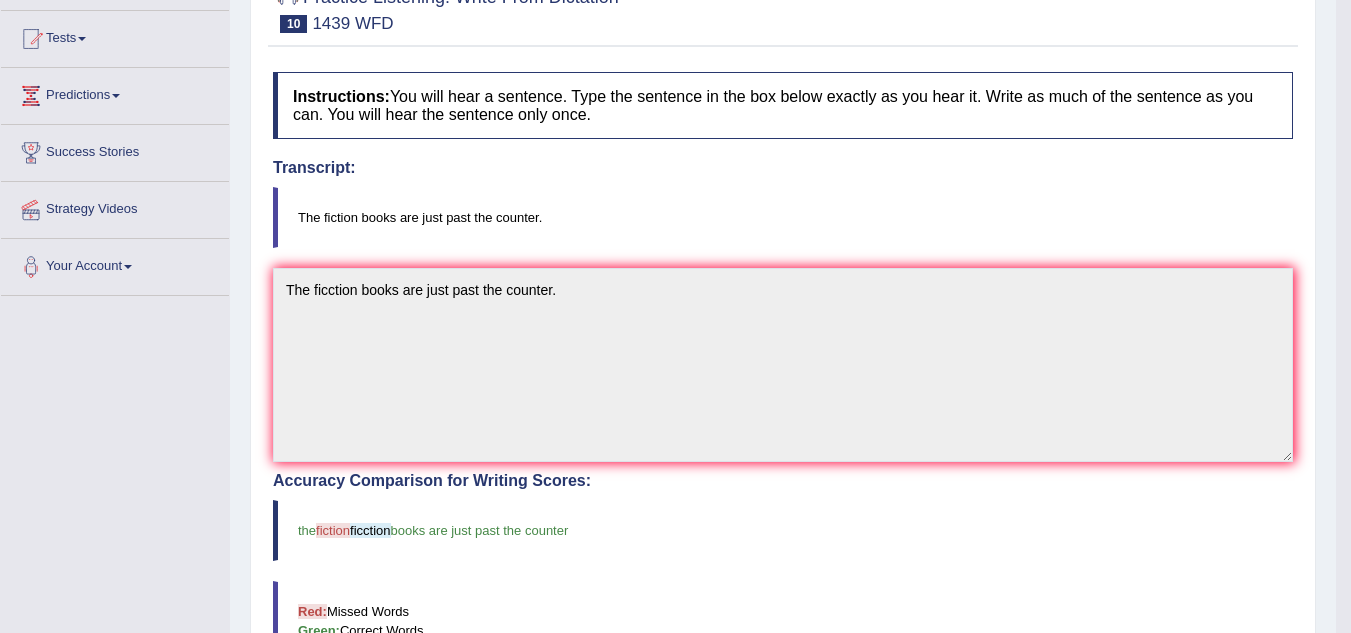 scroll, scrollTop: 191, scrollLeft: 0, axis: vertical 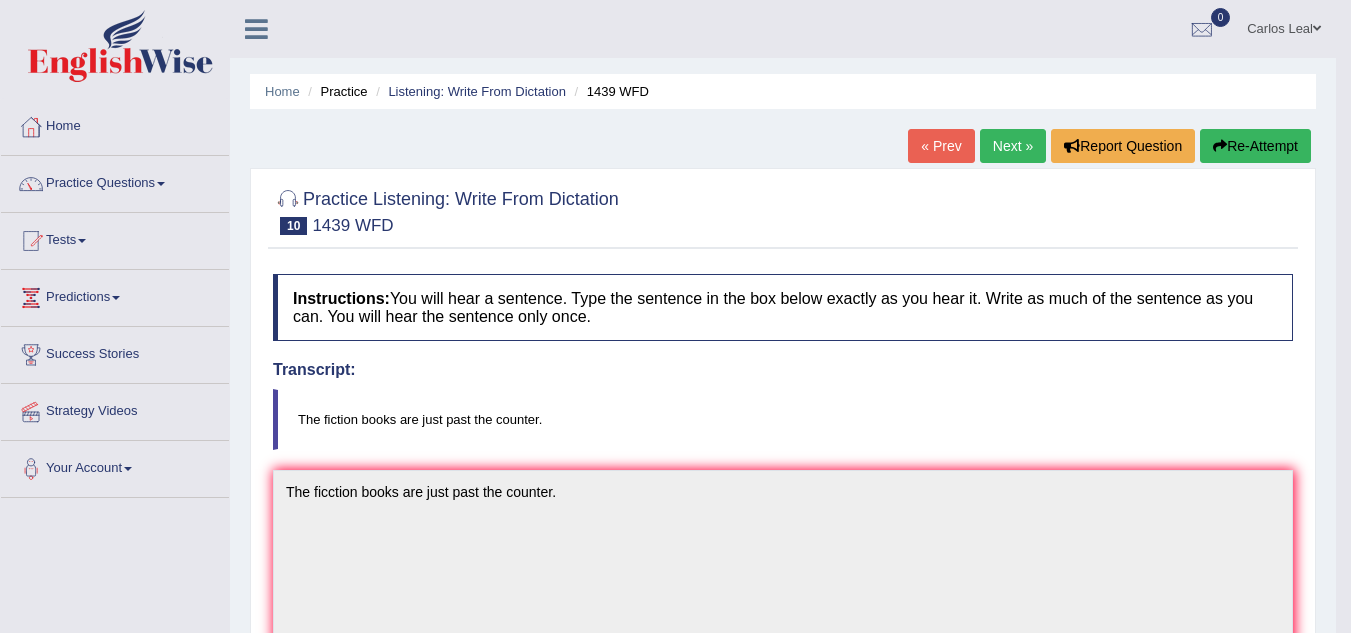 click on "Next »" at bounding box center [1013, 146] 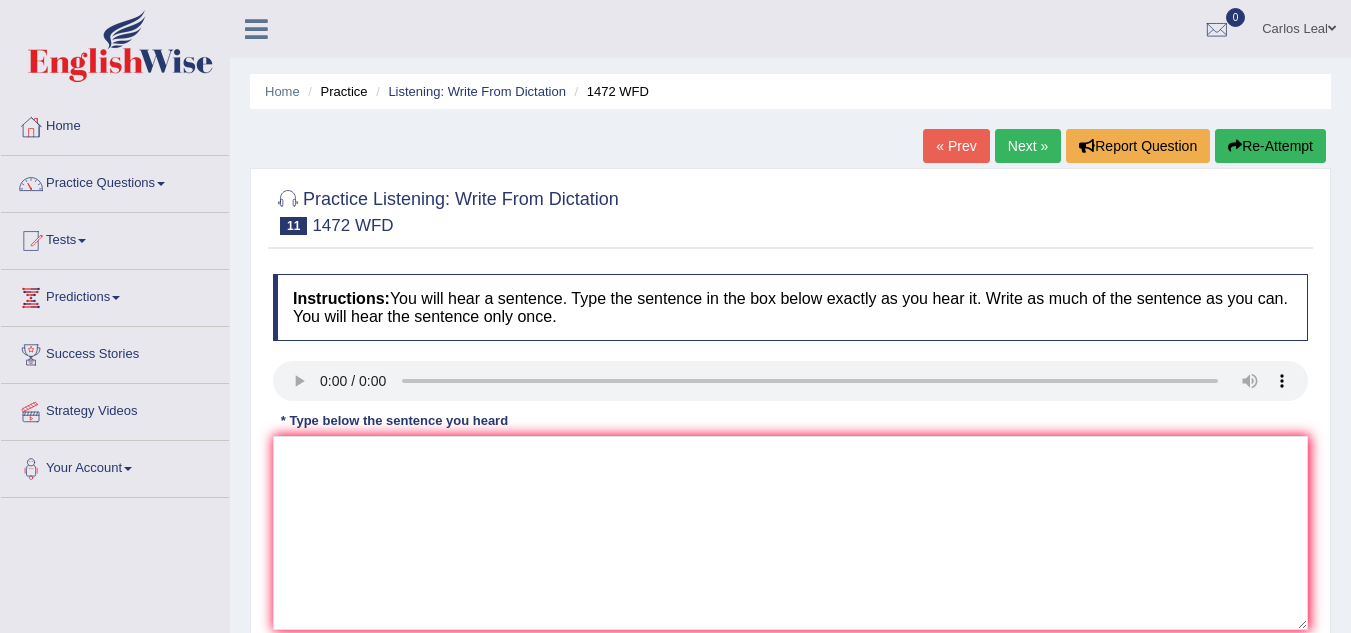 scroll, scrollTop: 0, scrollLeft: 0, axis: both 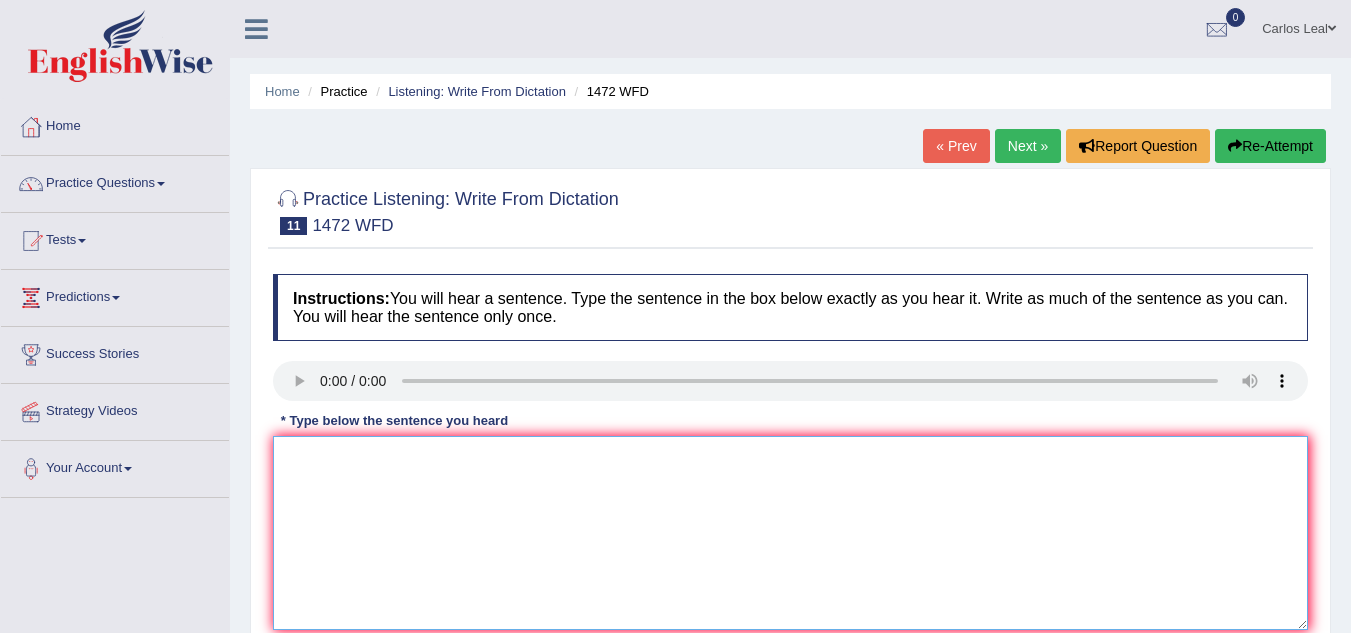 click at bounding box center (790, 533) 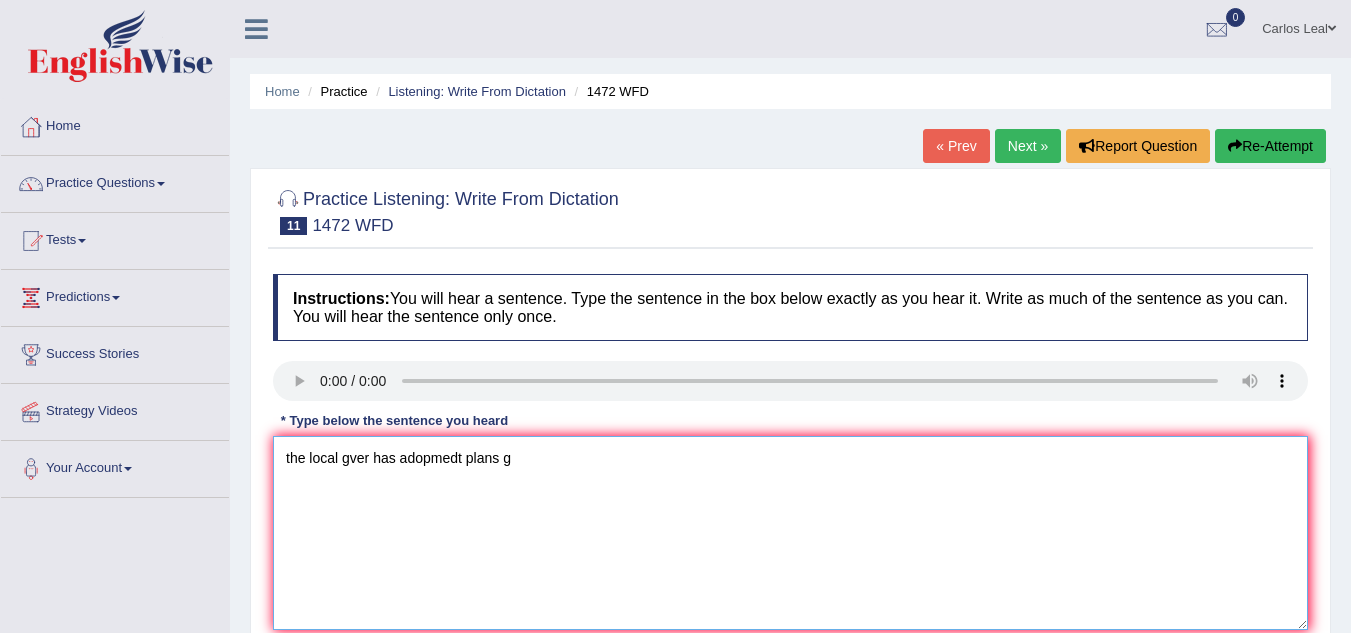 click on "the local gver has adopmedt plans g" at bounding box center [790, 533] 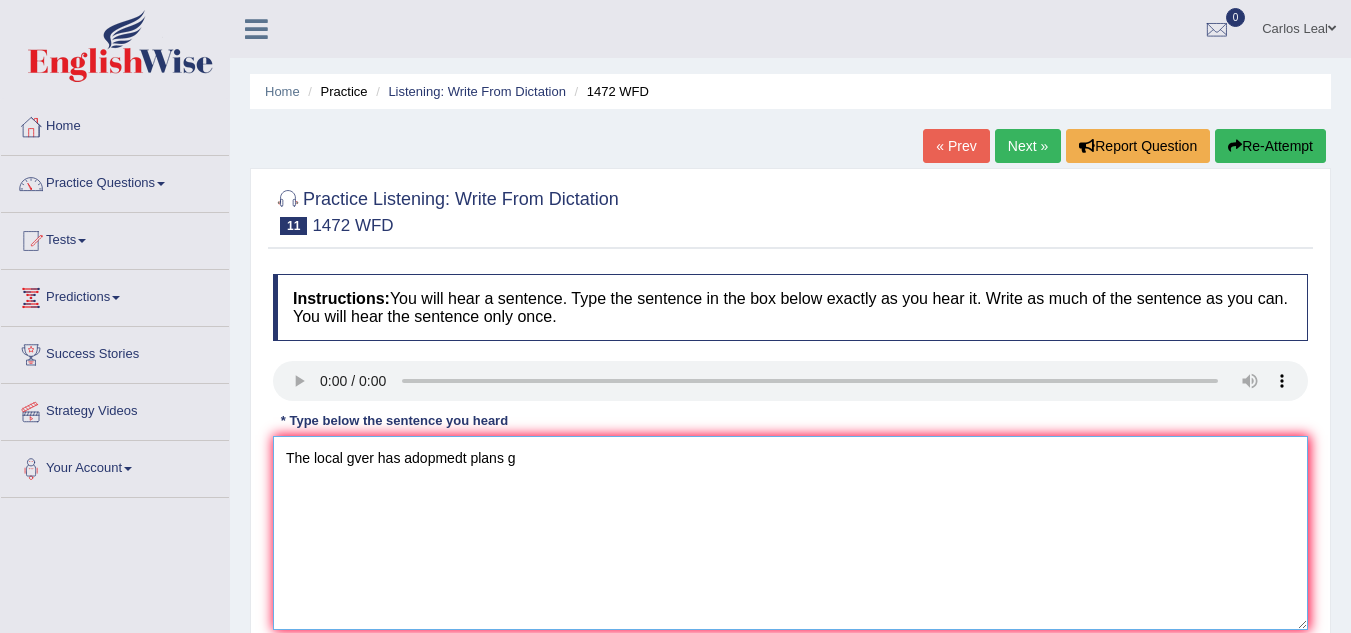 click on "The local gver has adopmedt plans g" at bounding box center (790, 533) 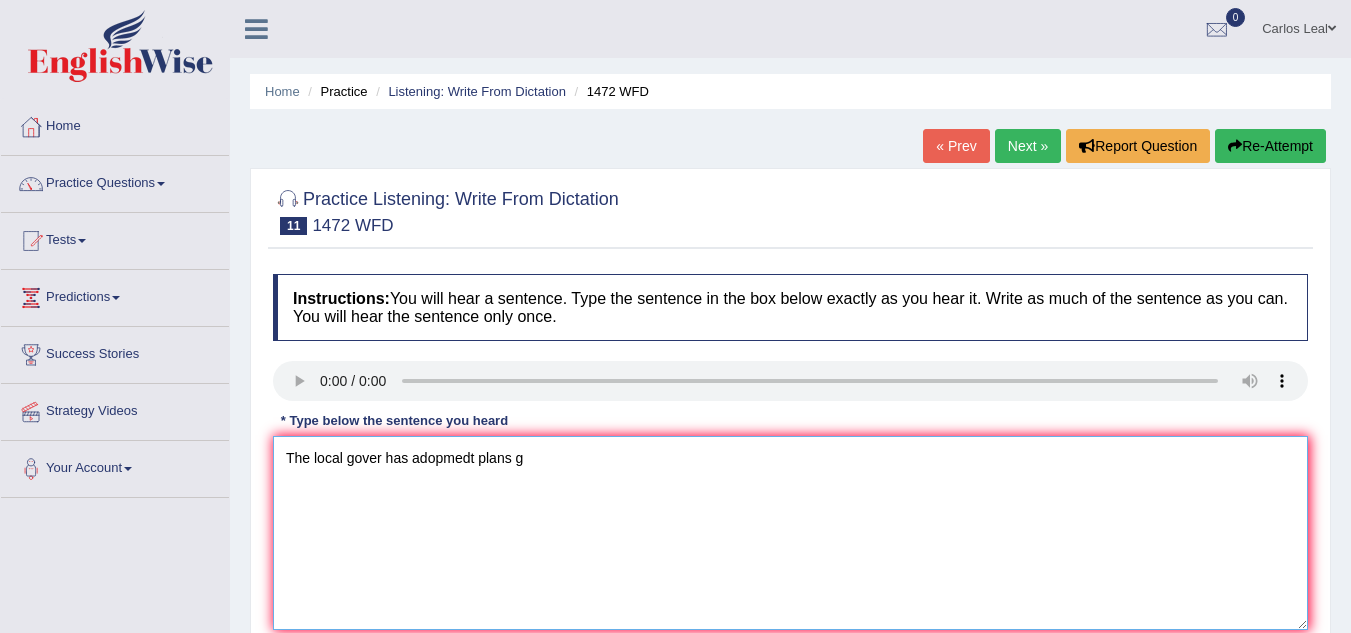 click on "The local gover has adopmedt plans g" at bounding box center (790, 533) 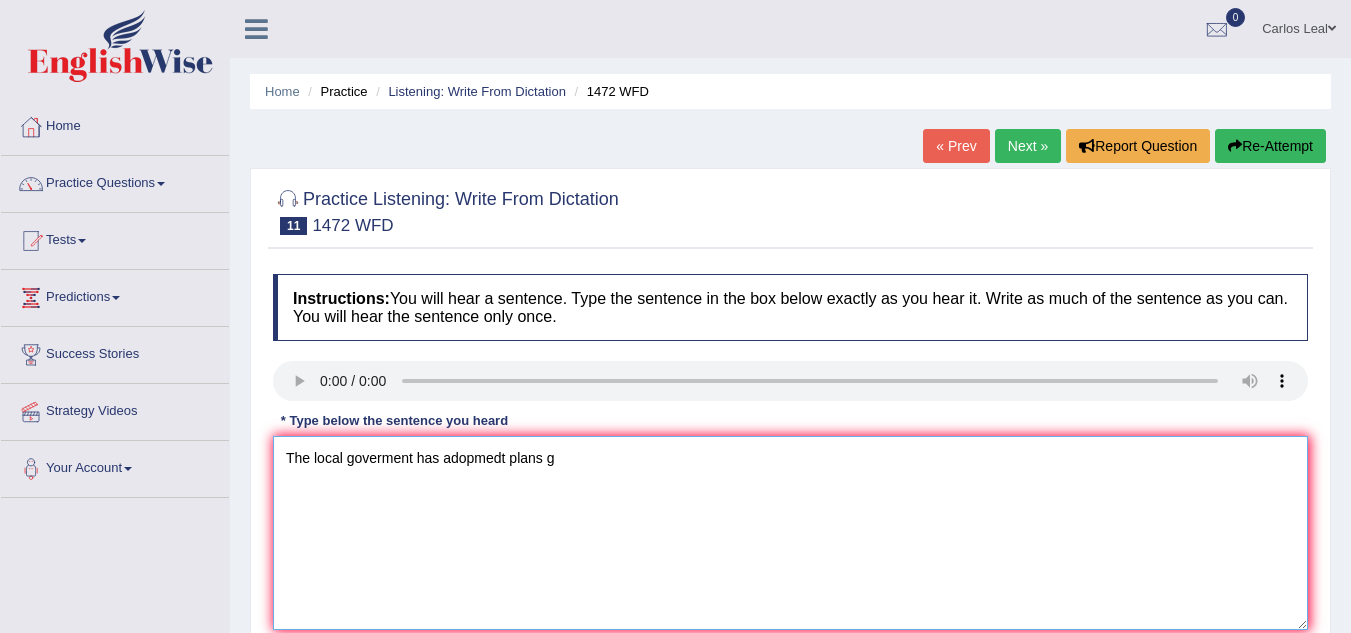 click on "The local goverment has adopmedt plans g" at bounding box center (790, 533) 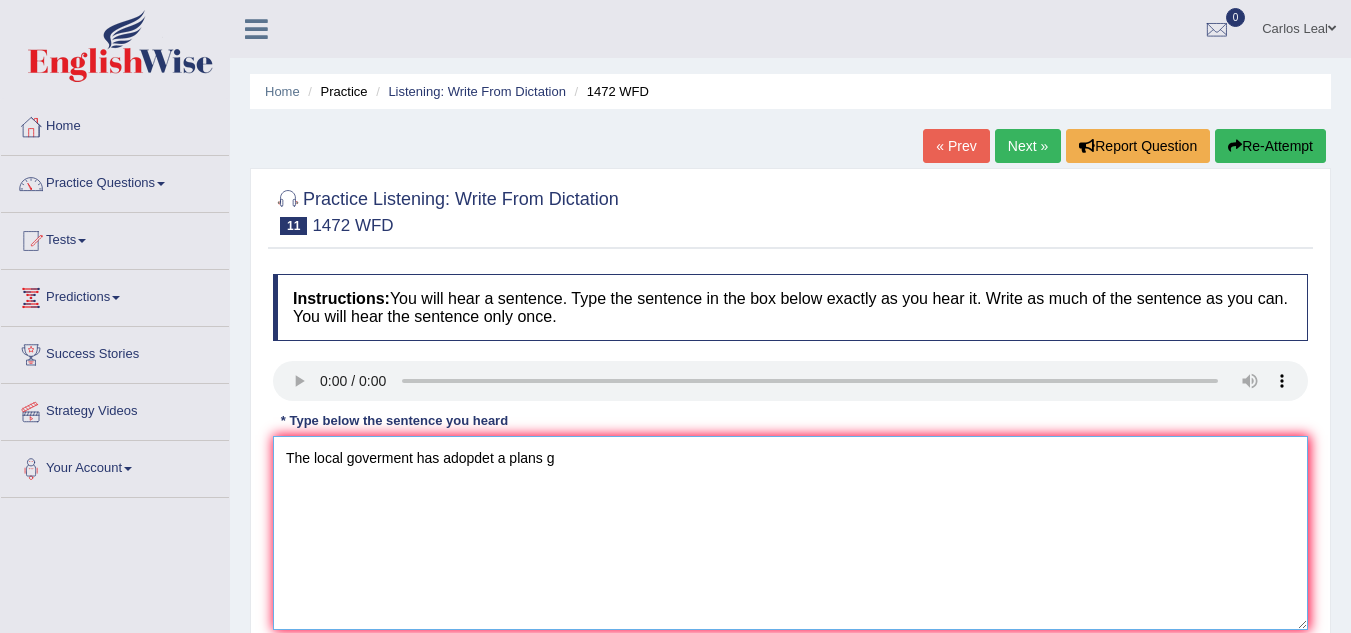 click on "The local goverment has adopdet a plans g" at bounding box center (790, 533) 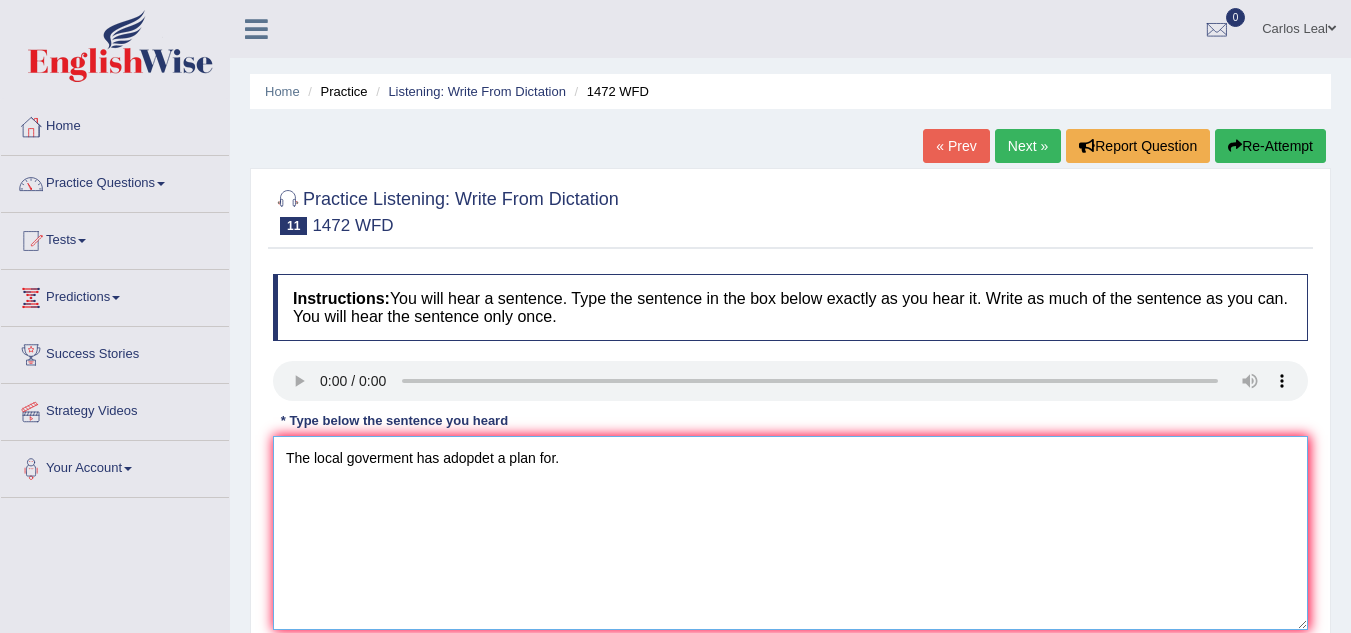 click on "The local goverment has adopdet a plan for." at bounding box center [790, 533] 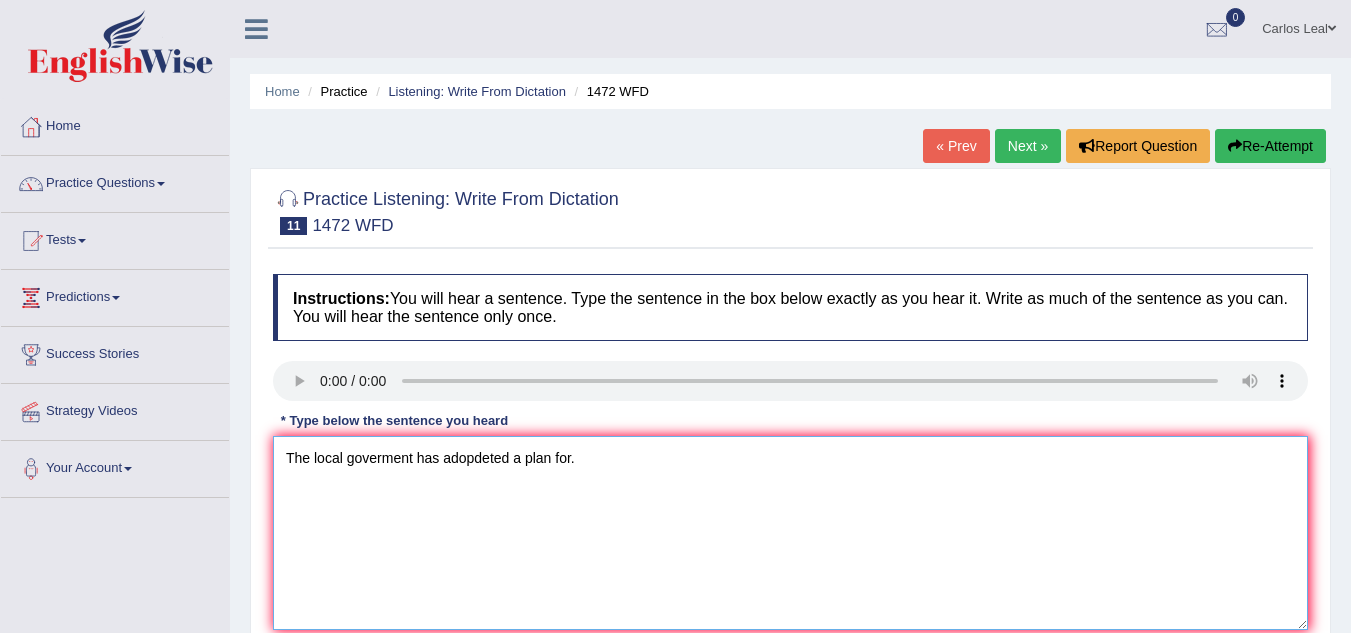 click on "The local goverment has adopdeted a plan for." at bounding box center (790, 533) 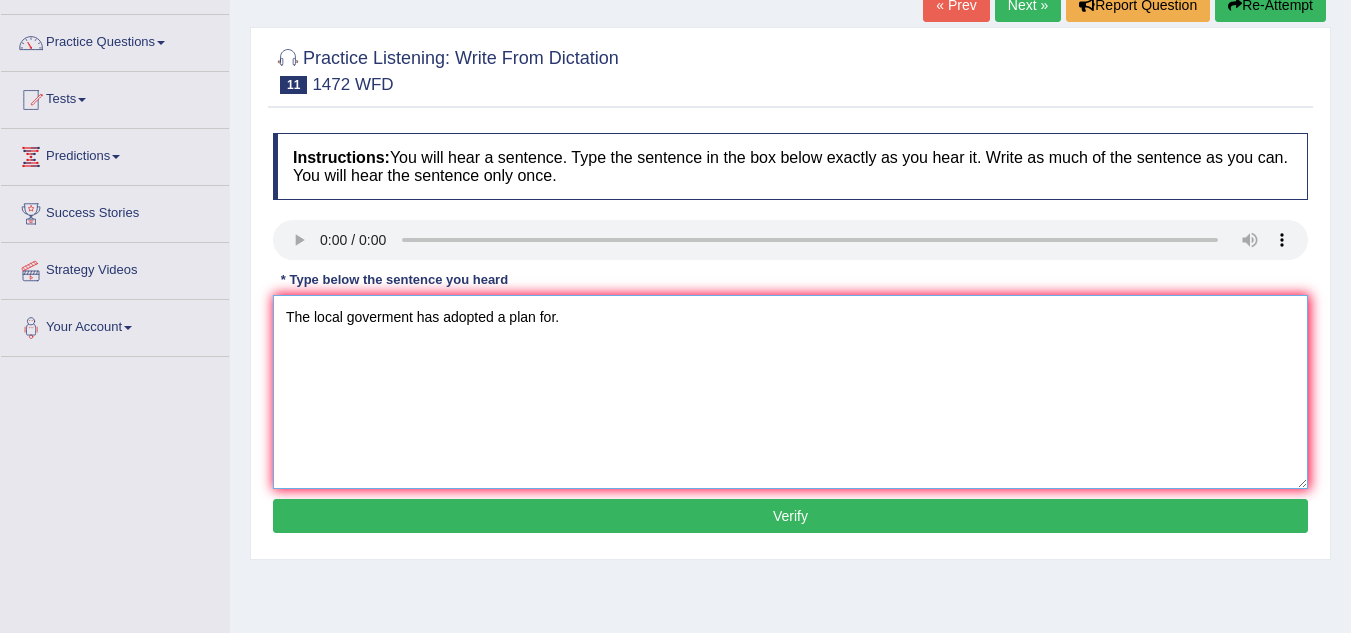 scroll, scrollTop: 172, scrollLeft: 0, axis: vertical 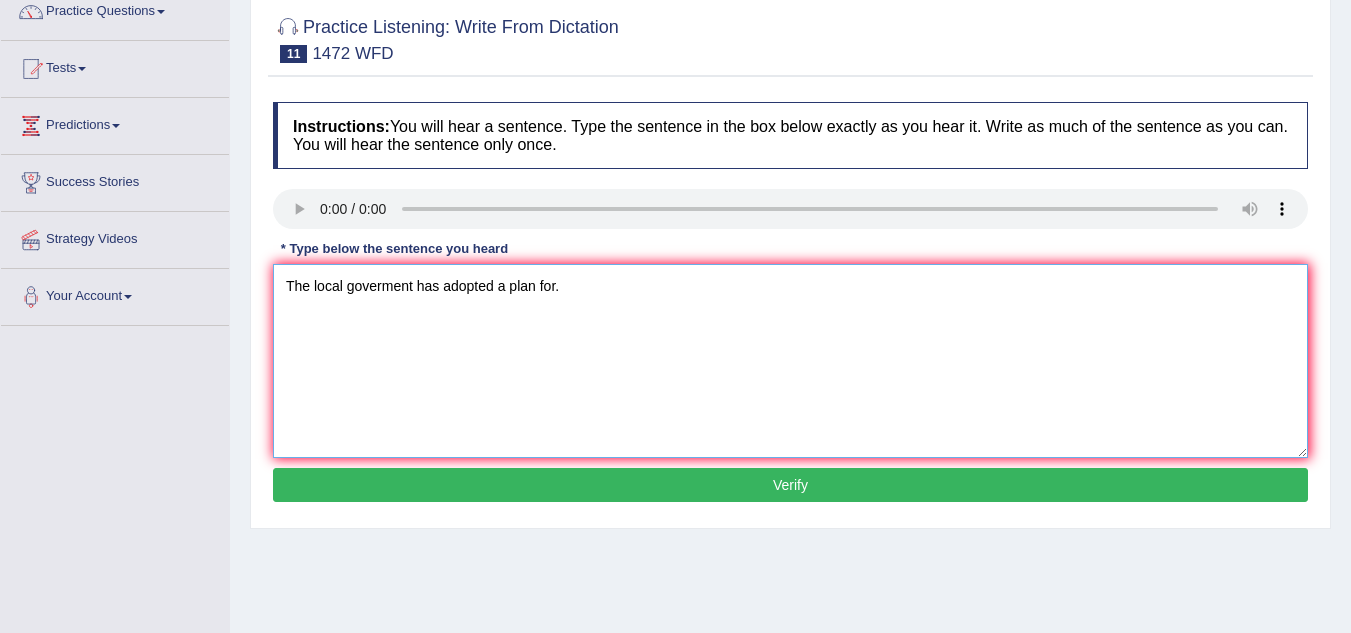 type on "The local goverment has adopted a plan for." 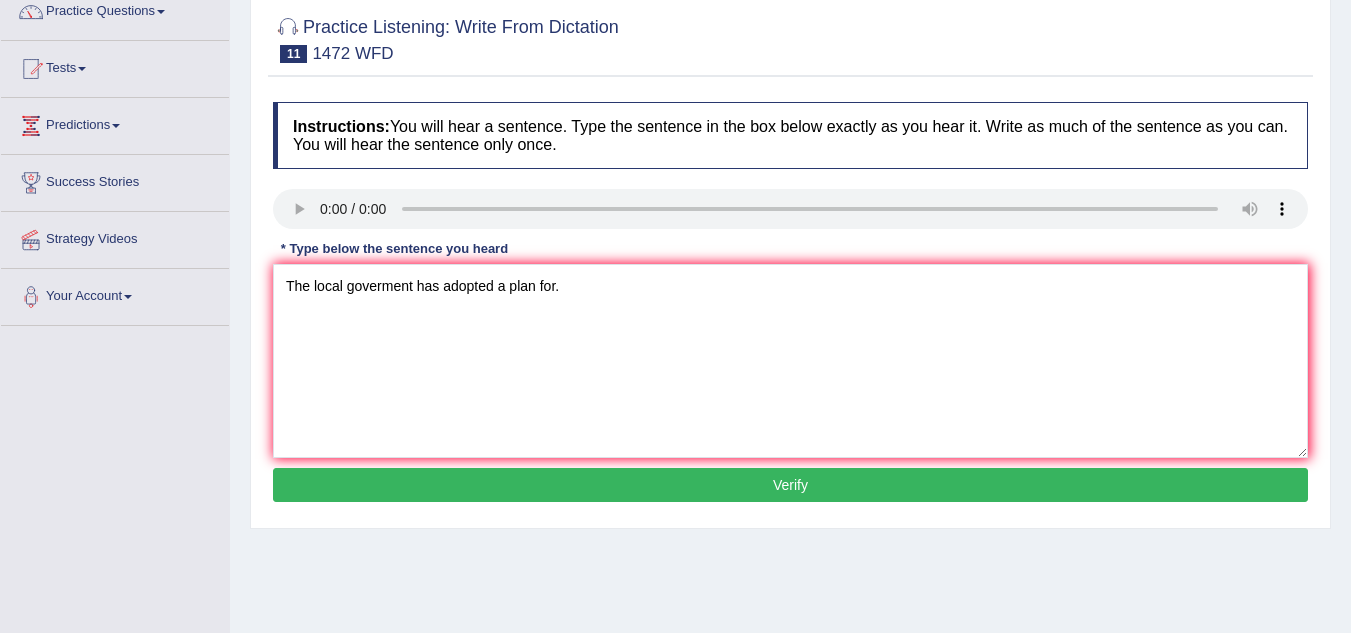 click on "Verify" at bounding box center (790, 485) 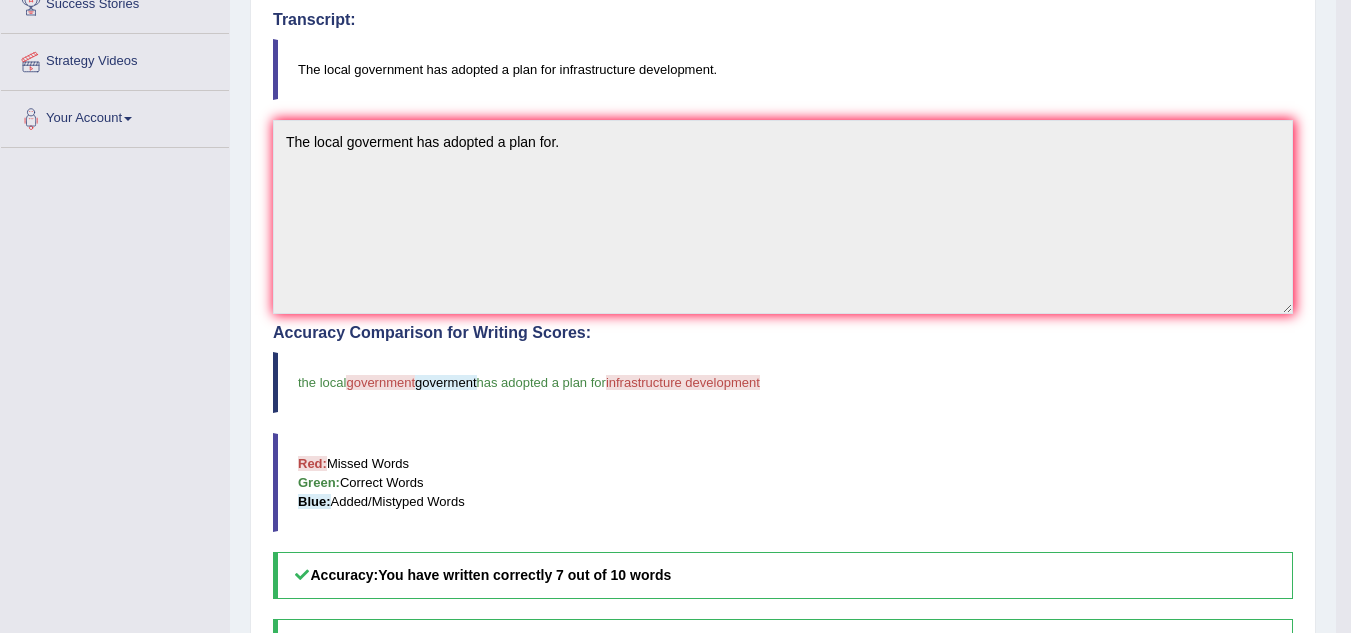 scroll, scrollTop: 0, scrollLeft: 0, axis: both 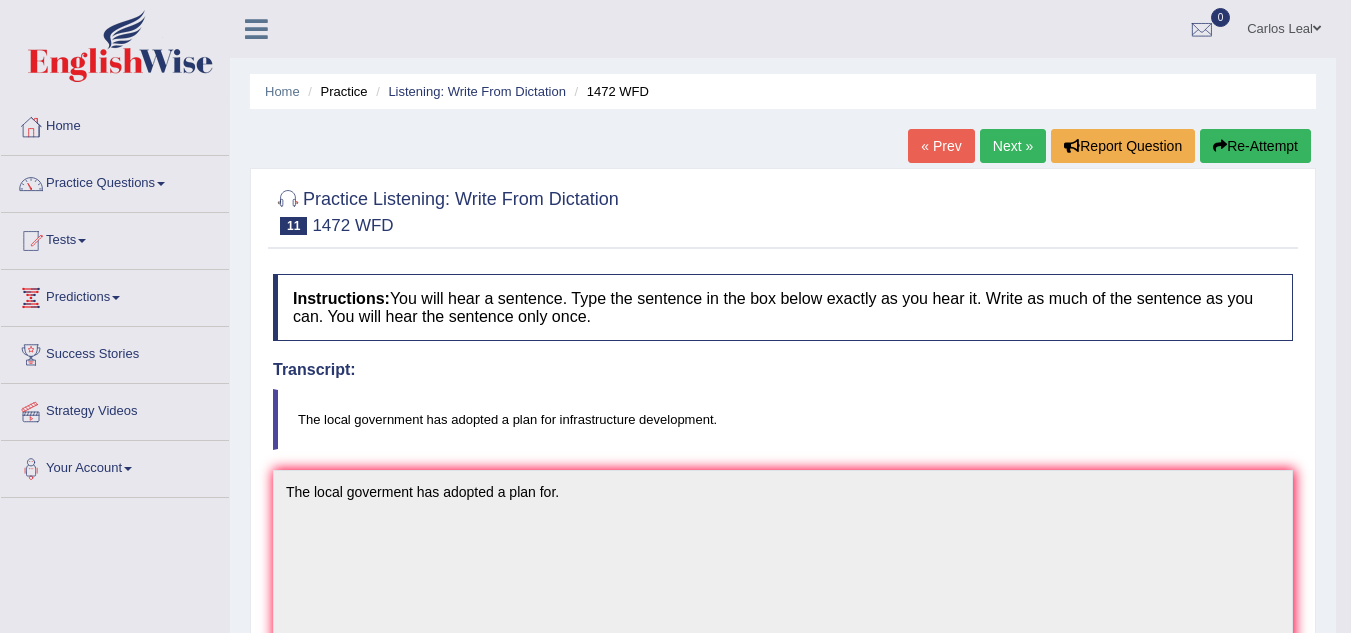 click on "Toggle navigation
Home
Practice Questions   Speaking Practice Read Aloud
Repeat Sentence
Describe Image
Re-tell Lecture
Answer Short Question
Summarize Group Discussion
Respond To A Situation
Writing Practice  Summarize Written Text
Write Essay
Reading Practice  Reading & Writing: Fill In The Blanks
Choose Multiple Answers
Re-order Paragraphs
Fill In The Blanks
Choose Single Answer
Listening Practice  Summarize Spoken Text
Highlight Incorrect Words
Highlight Correct Summary
Select Missing Word
Choose Single Answer
Choose Multiple Answers
Fill In The Blanks
Write From Dictation
Pronunciation
Tests
Take Mock Test" at bounding box center [675, 316] 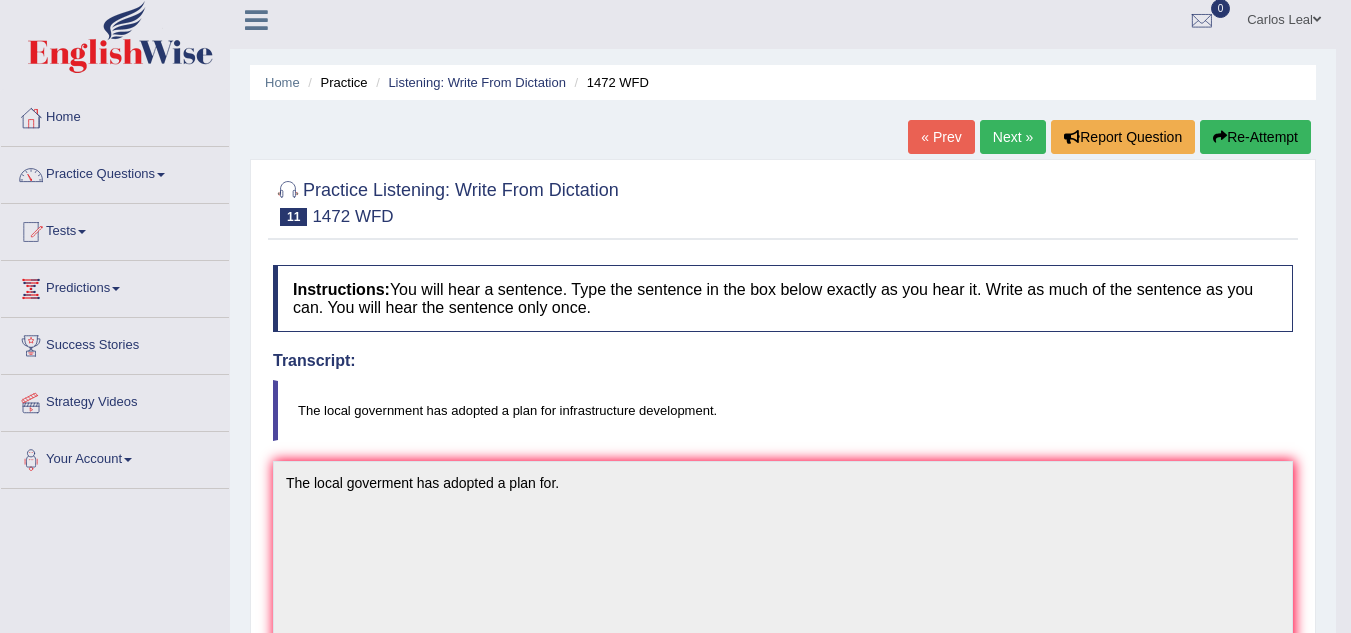 scroll, scrollTop: 0, scrollLeft: 0, axis: both 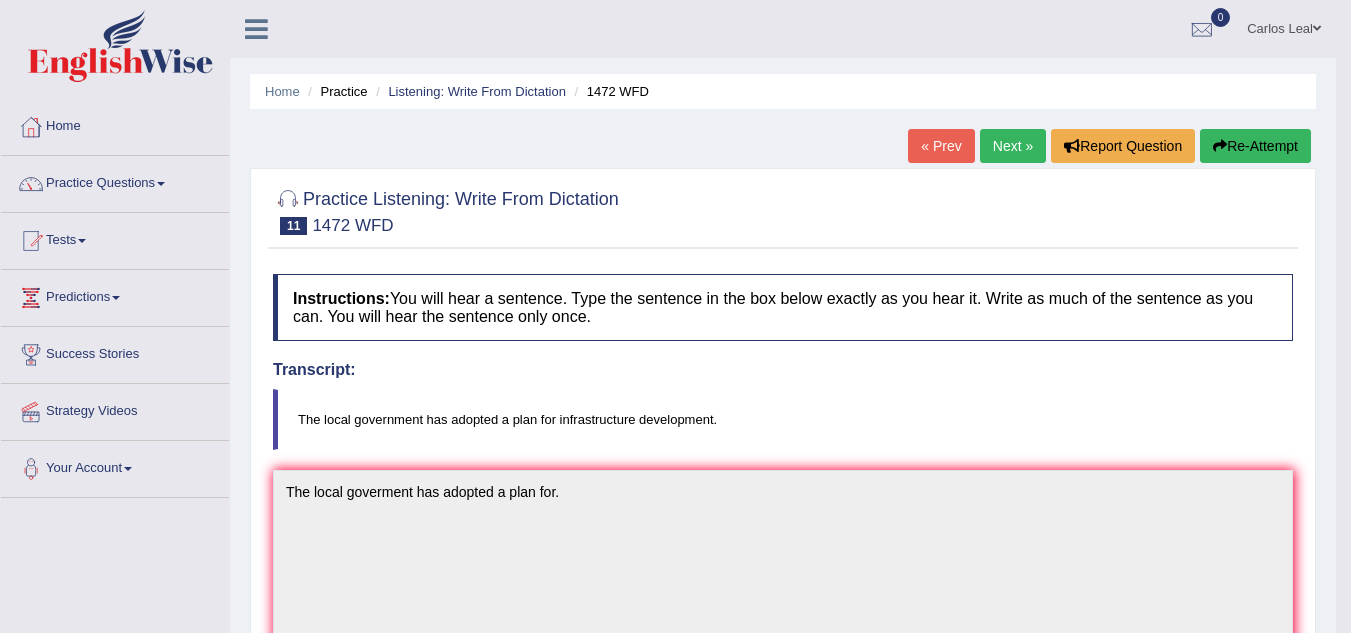 click on "Next »" at bounding box center (1013, 146) 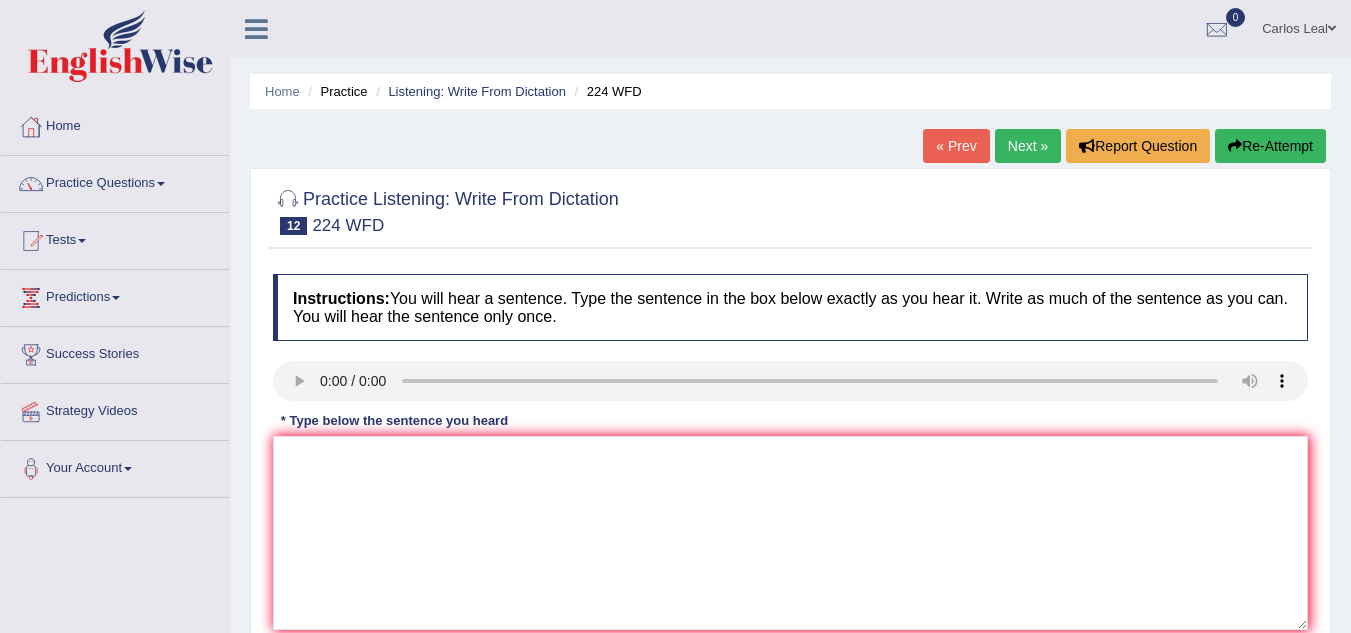 scroll, scrollTop: 0, scrollLeft: 0, axis: both 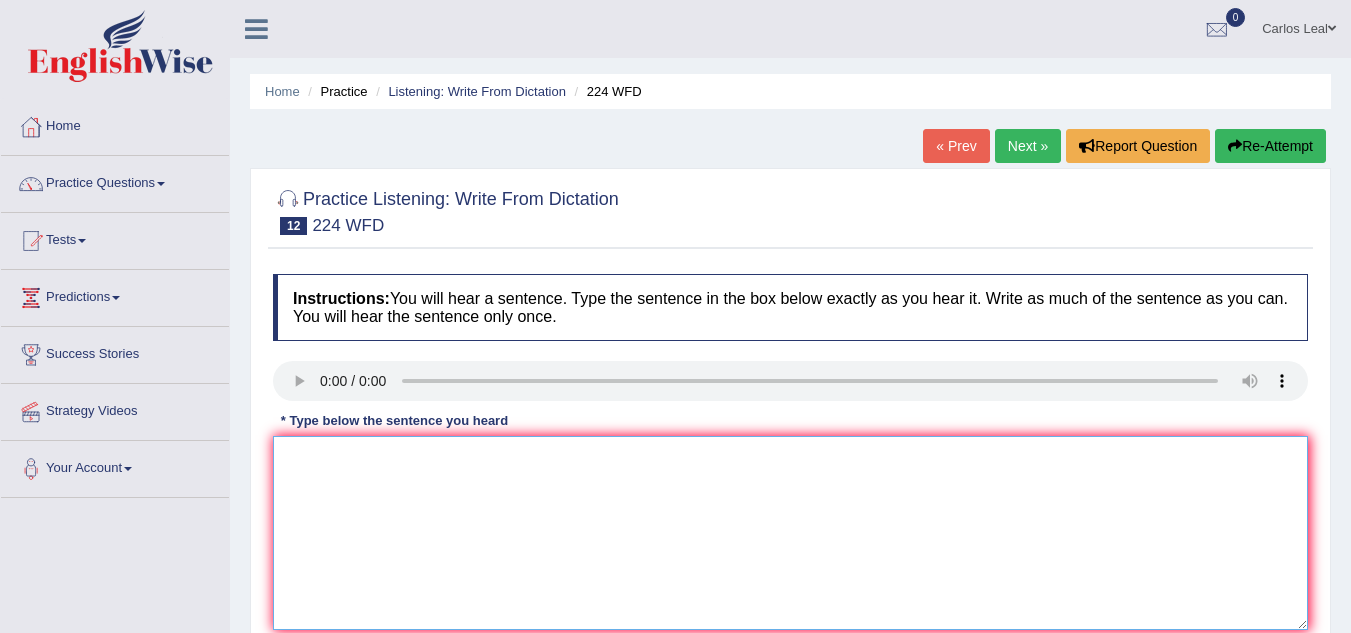 click at bounding box center [790, 533] 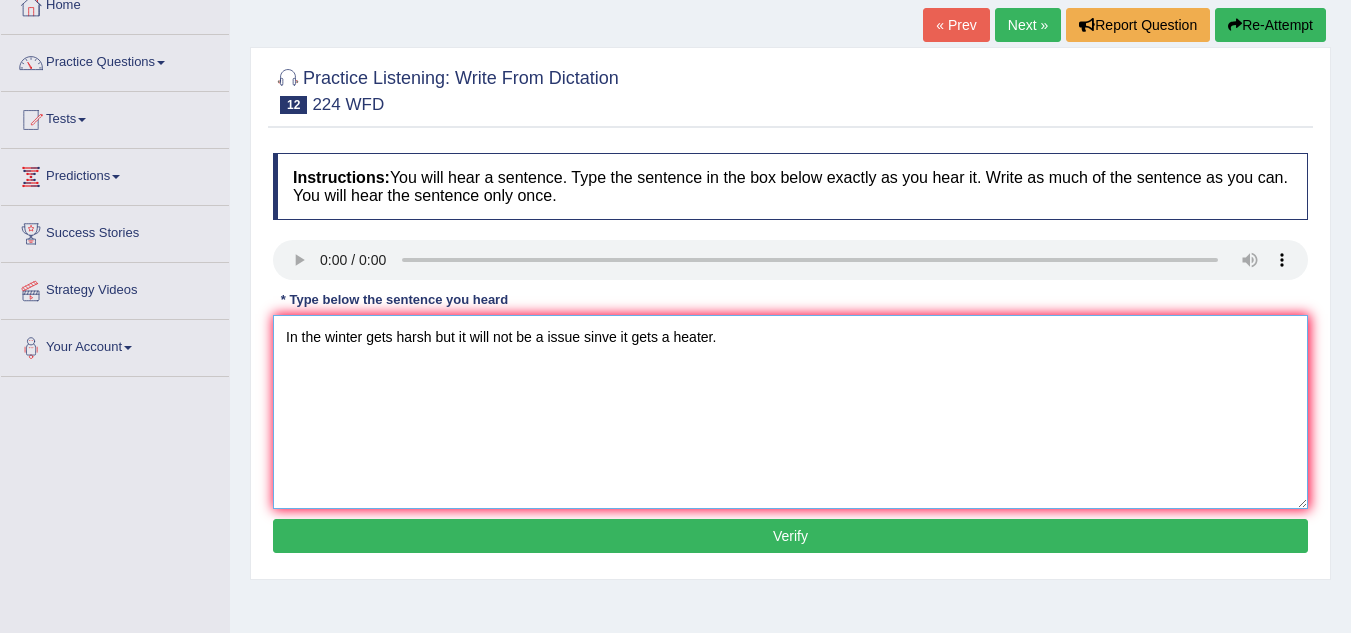 scroll, scrollTop: 139, scrollLeft: 0, axis: vertical 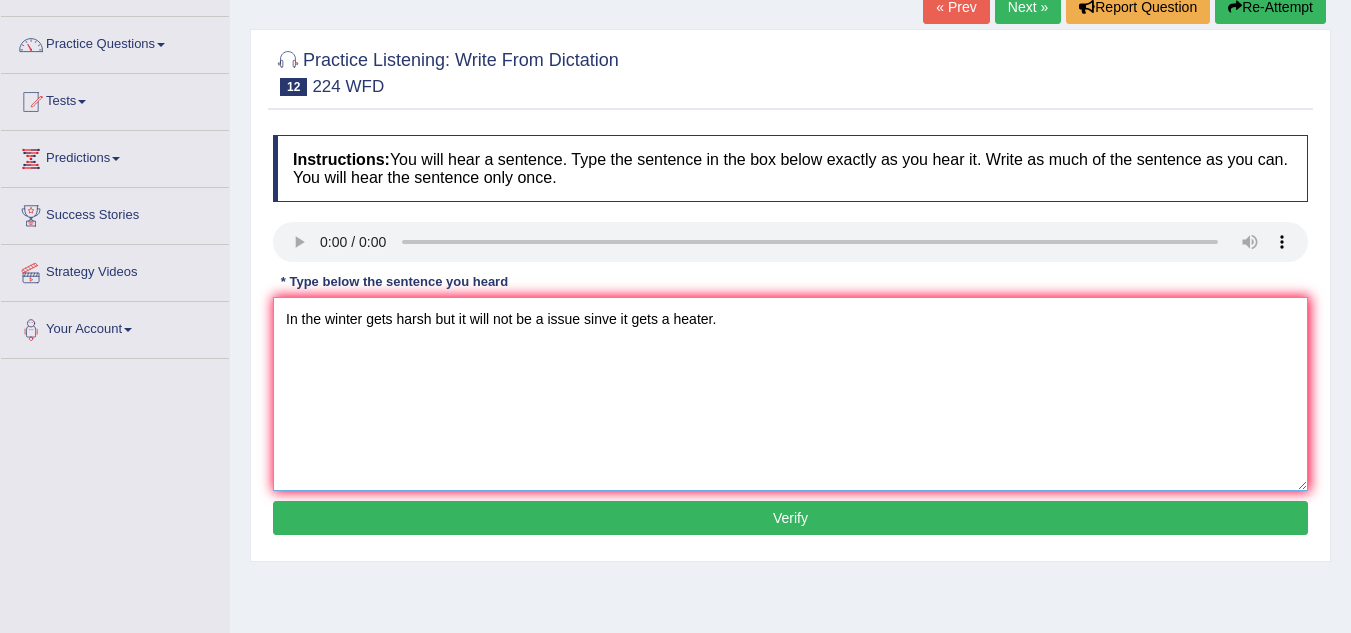 click on "In the winter gets harsh but it will not be a issue sinve it gets a heater." at bounding box center (790, 394) 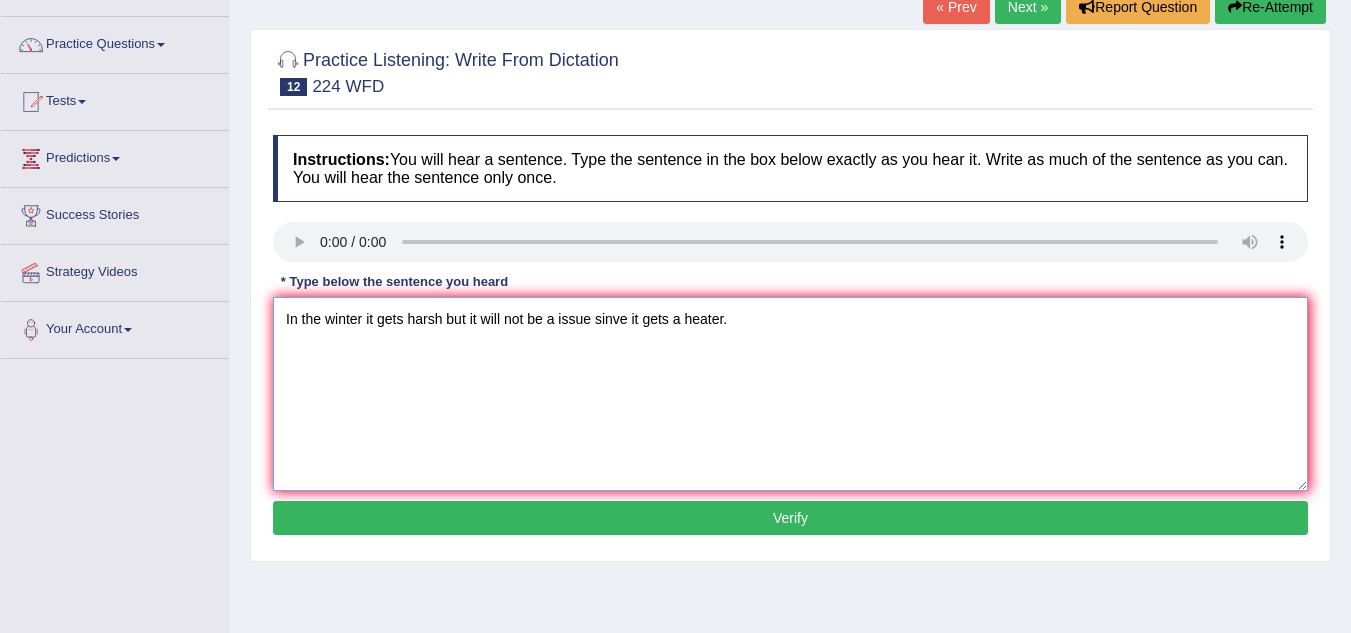 type on "In the winter it gets harsh but it will not be a issue sinve it gets a heater." 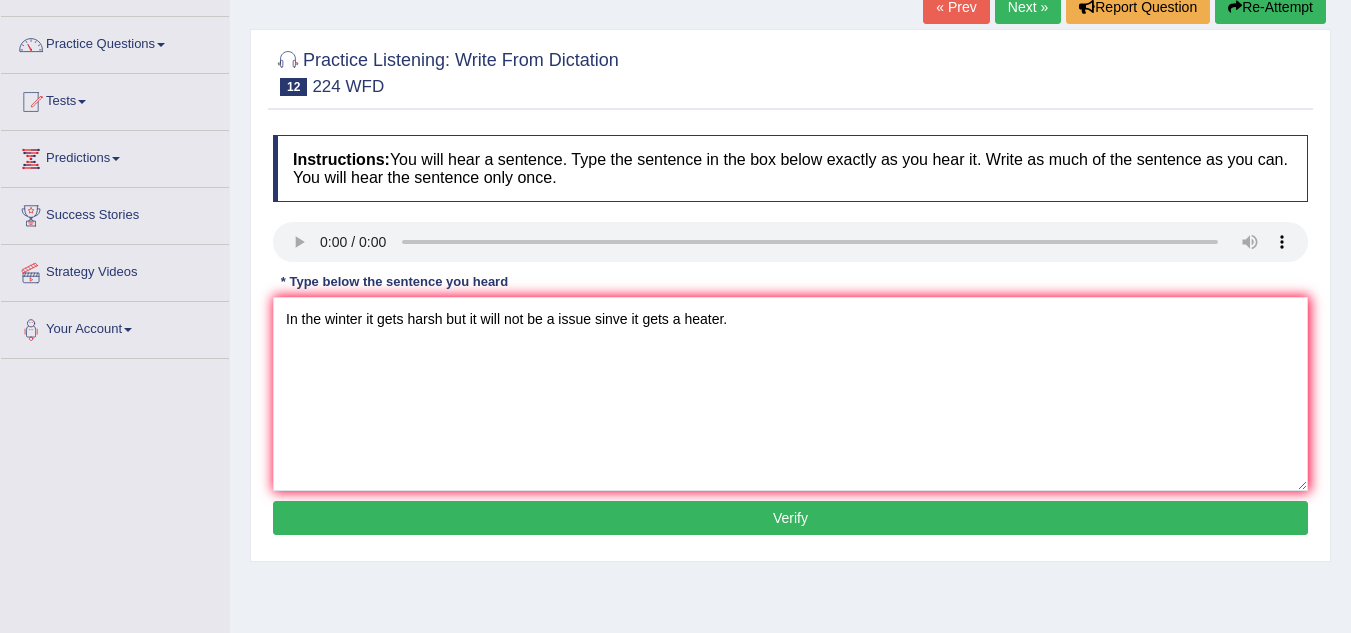 click on "Verify" at bounding box center (790, 518) 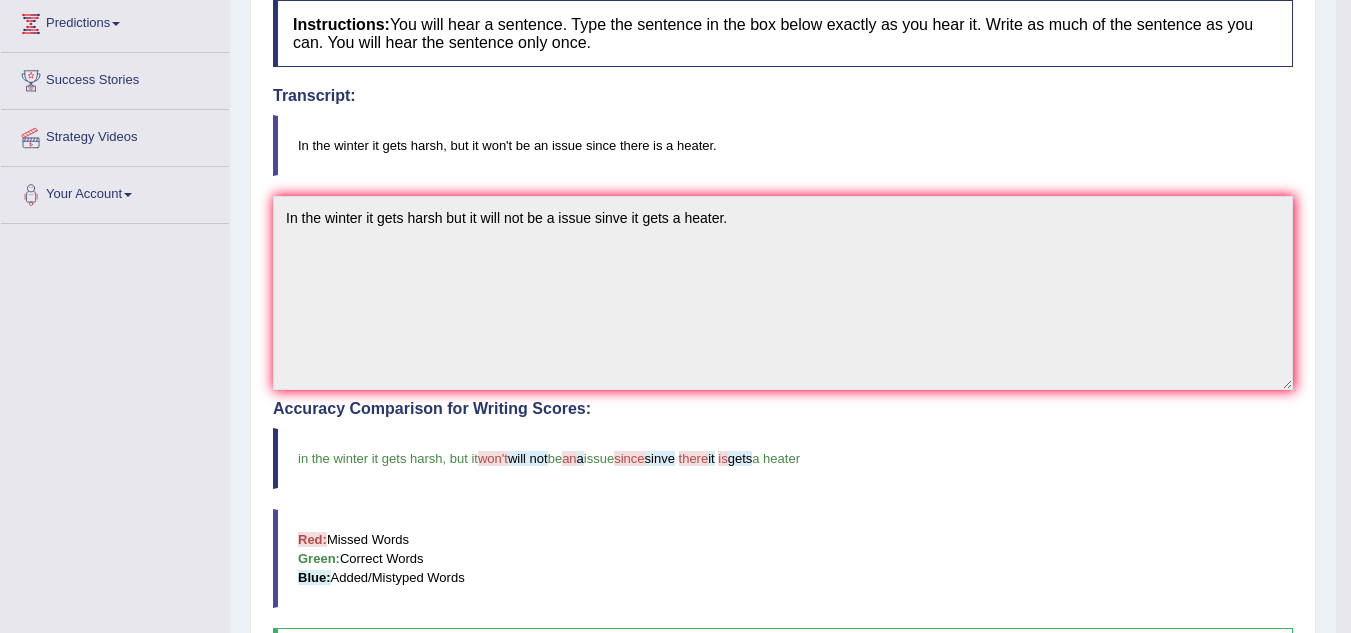 scroll, scrollTop: 287, scrollLeft: 0, axis: vertical 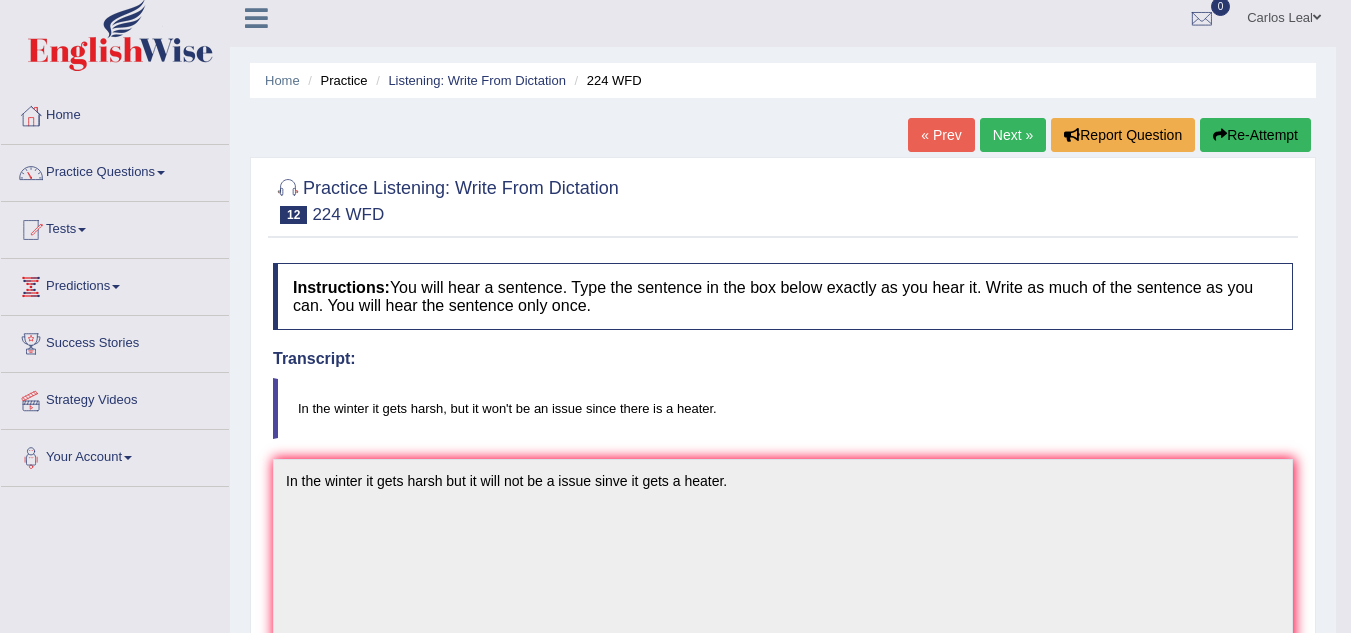 click on "Re-Attempt" at bounding box center [1255, 135] 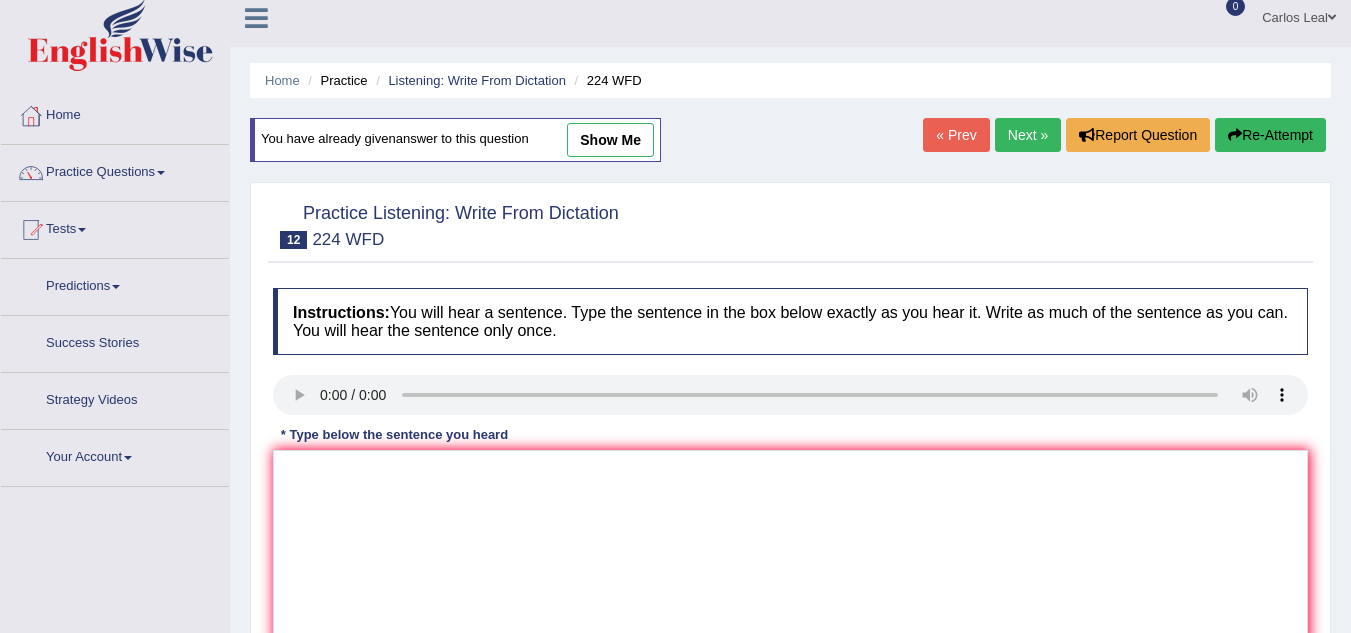scroll, scrollTop: 0, scrollLeft: 0, axis: both 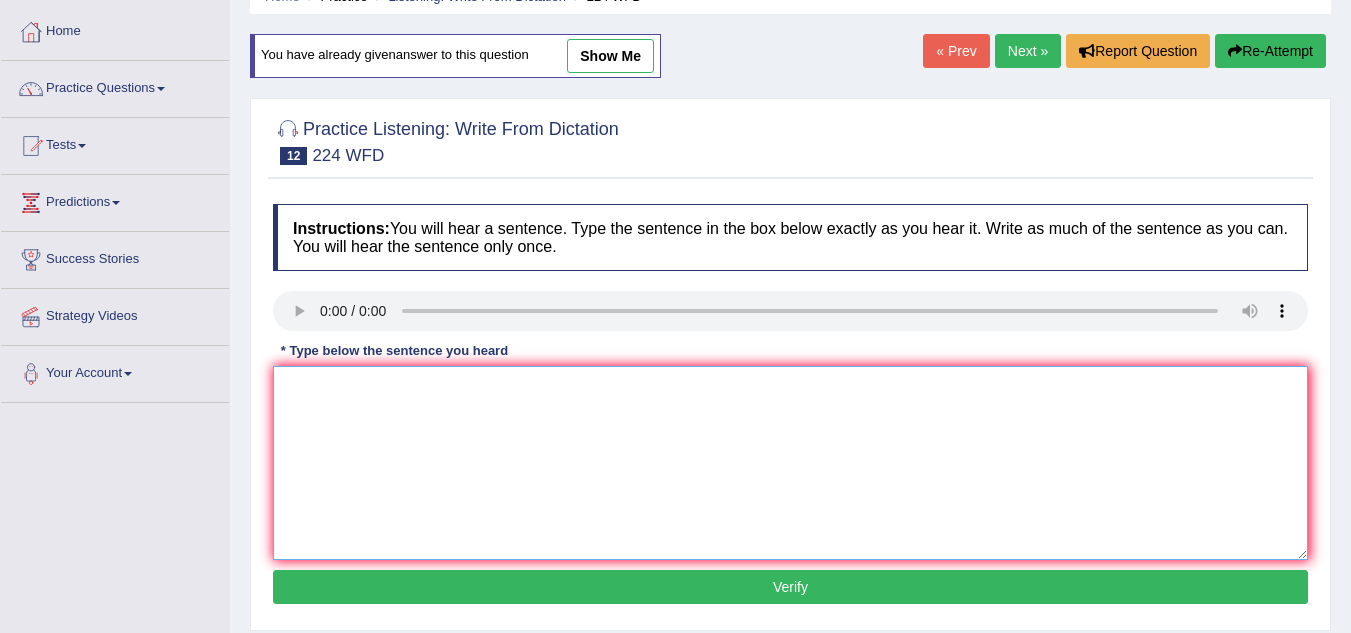click at bounding box center (790, 463) 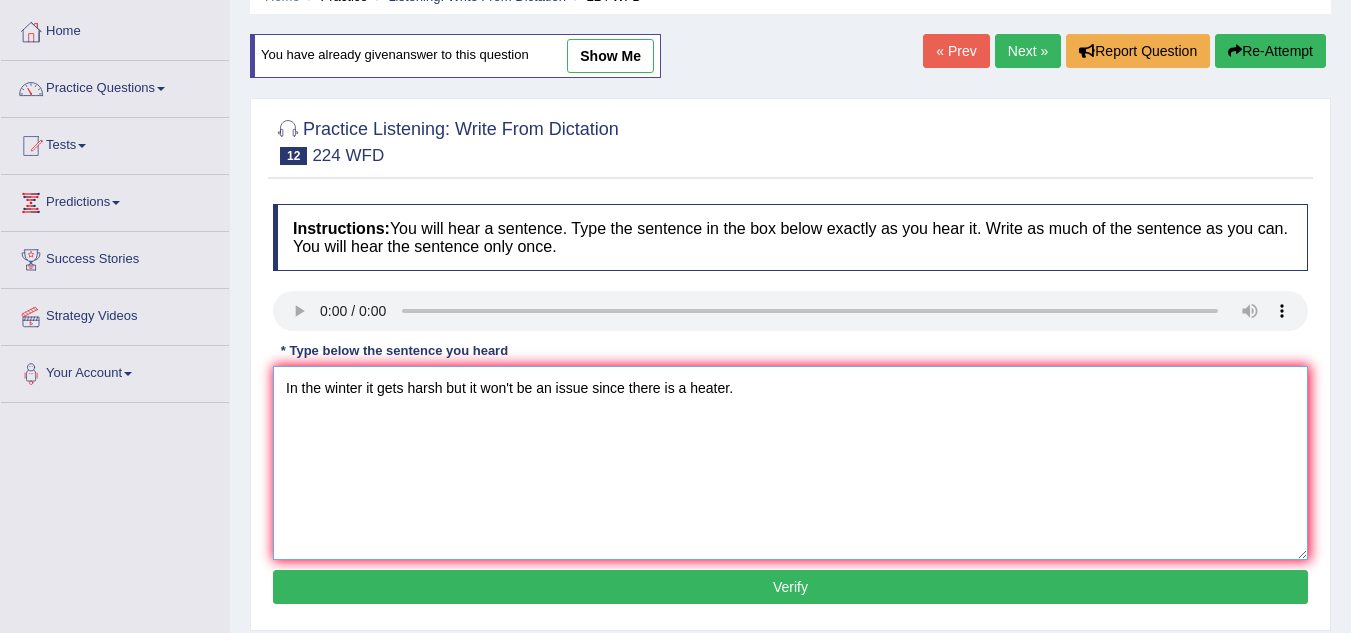 type on "In the winter it gets harsh but it won't be an issue since there is a heater." 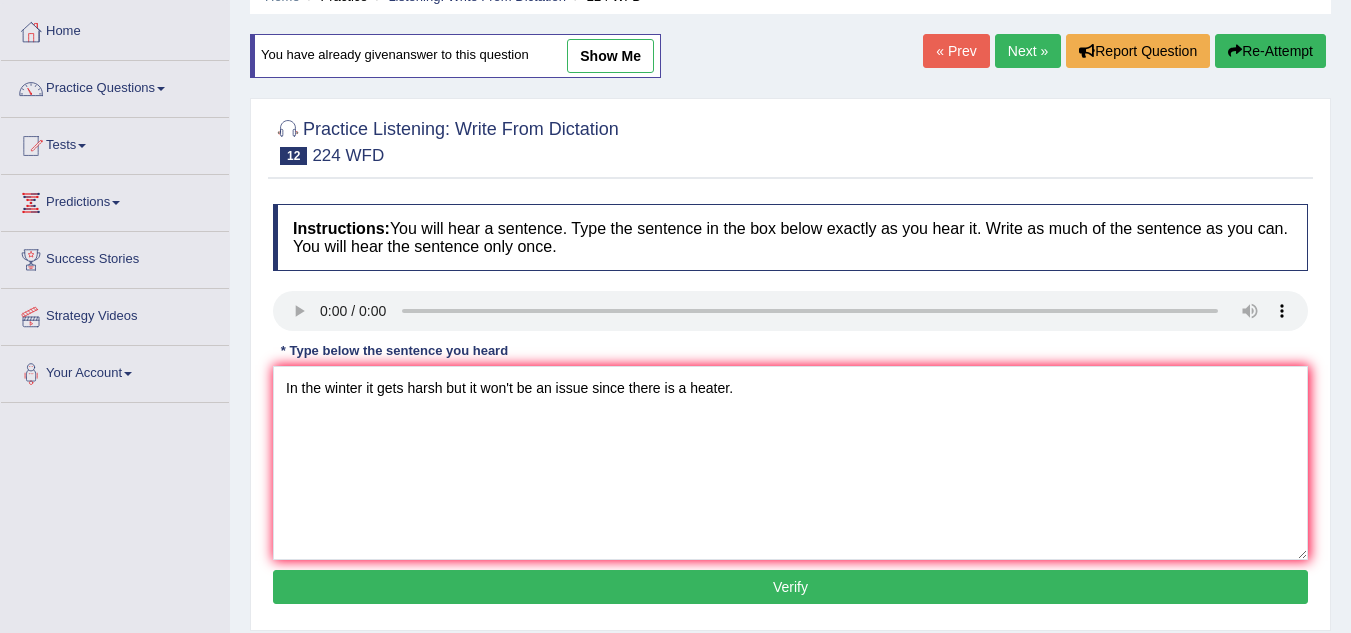 click on "Verify" at bounding box center (790, 587) 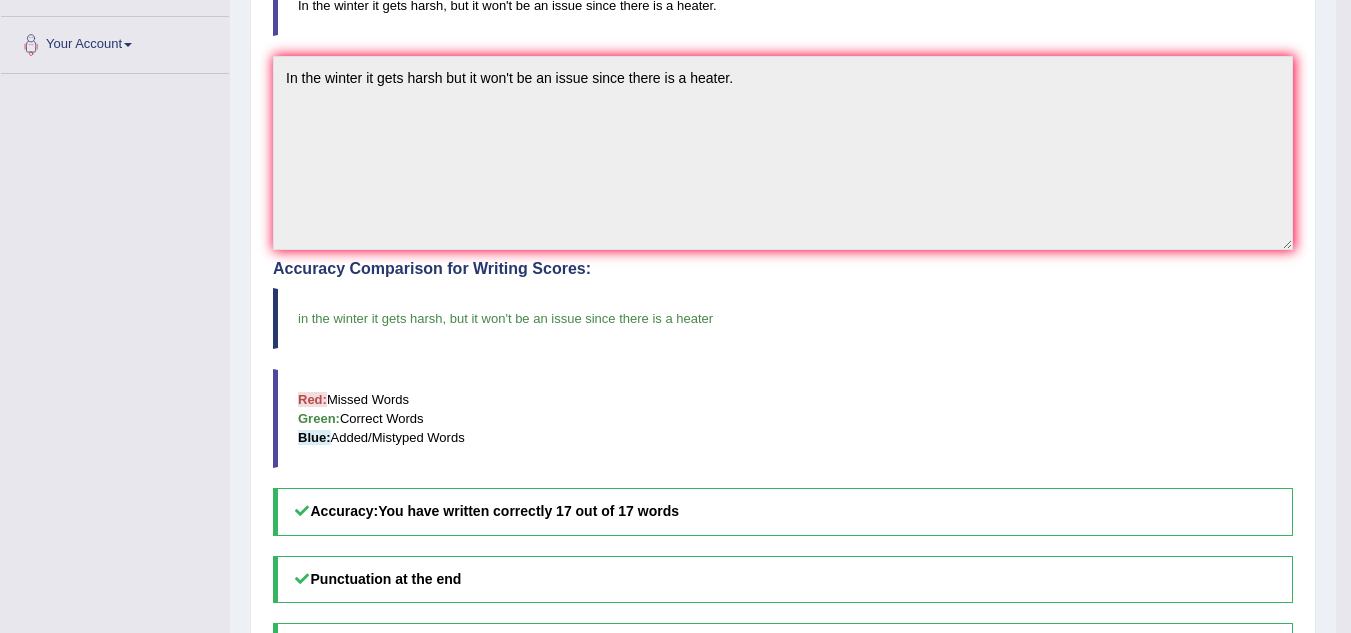 scroll, scrollTop: 419, scrollLeft: 0, axis: vertical 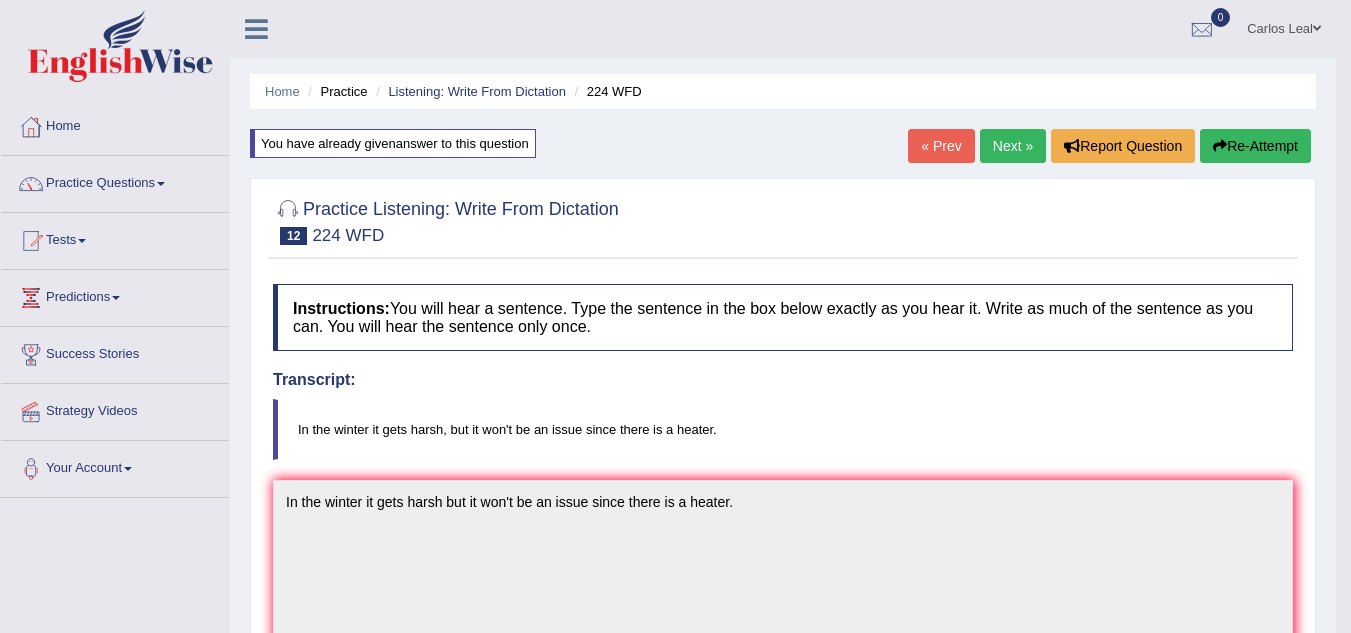 click on "Next »" at bounding box center [1013, 146] 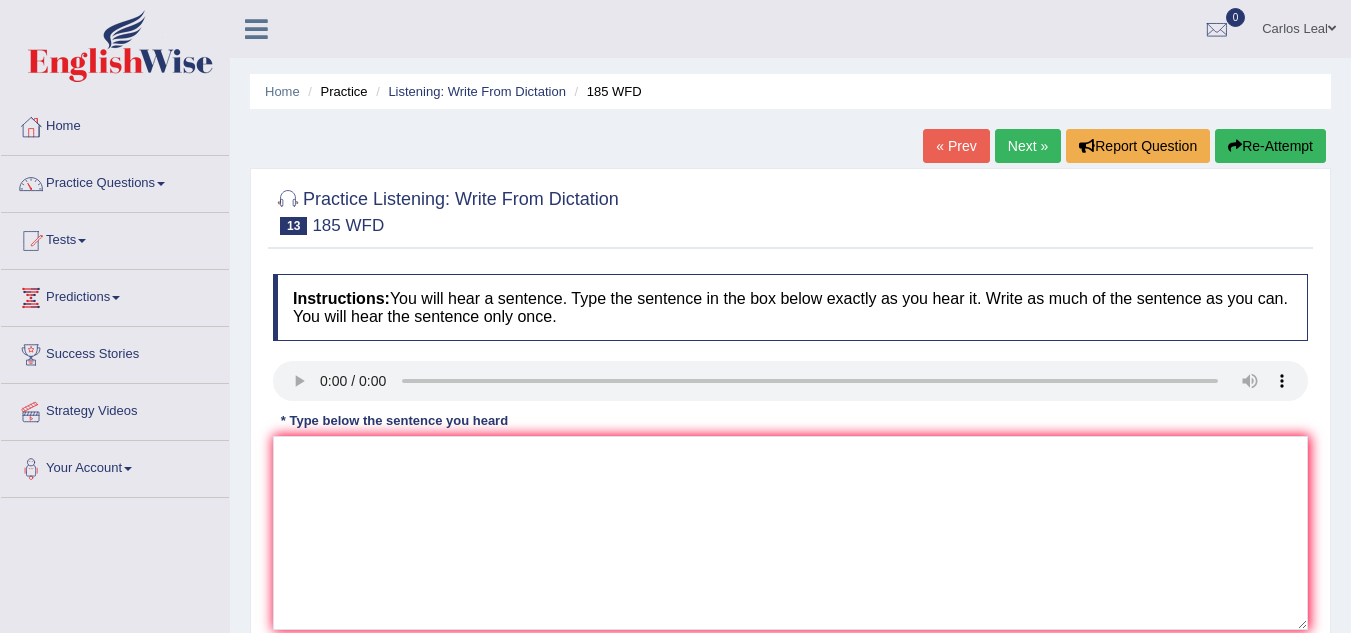 scroll, scrollTop: 0, scrollLeft: 0, axis: both 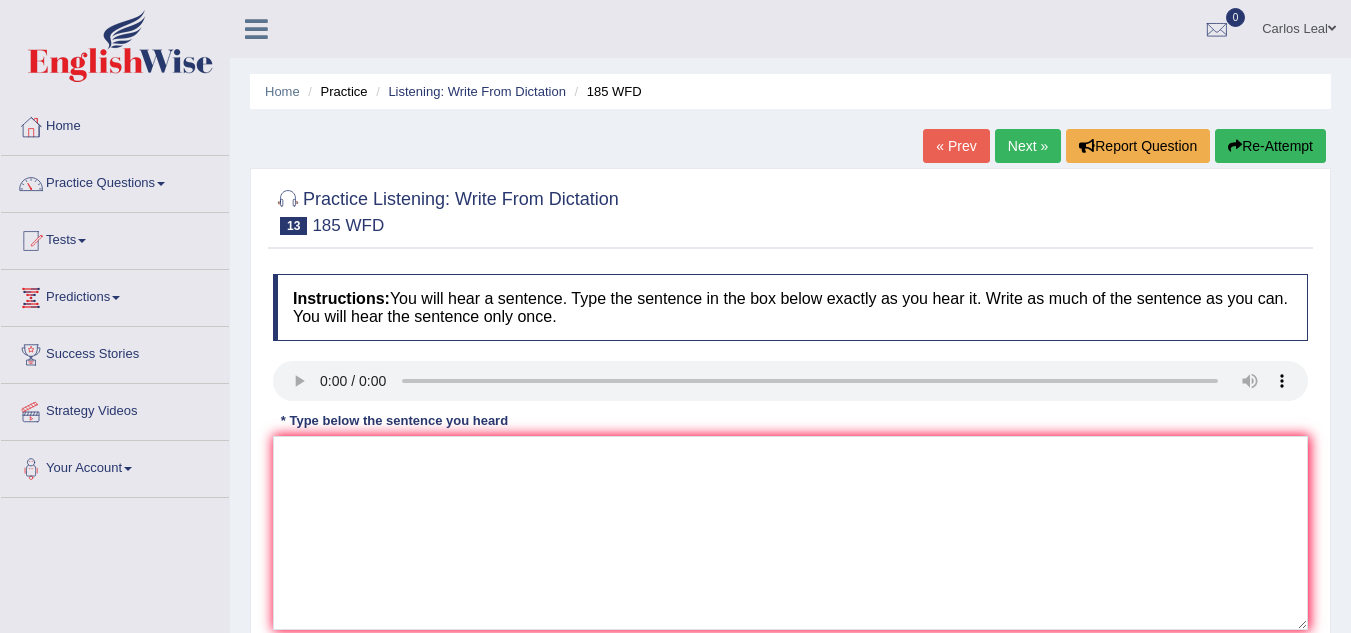 click at bounding box center [790, 210] 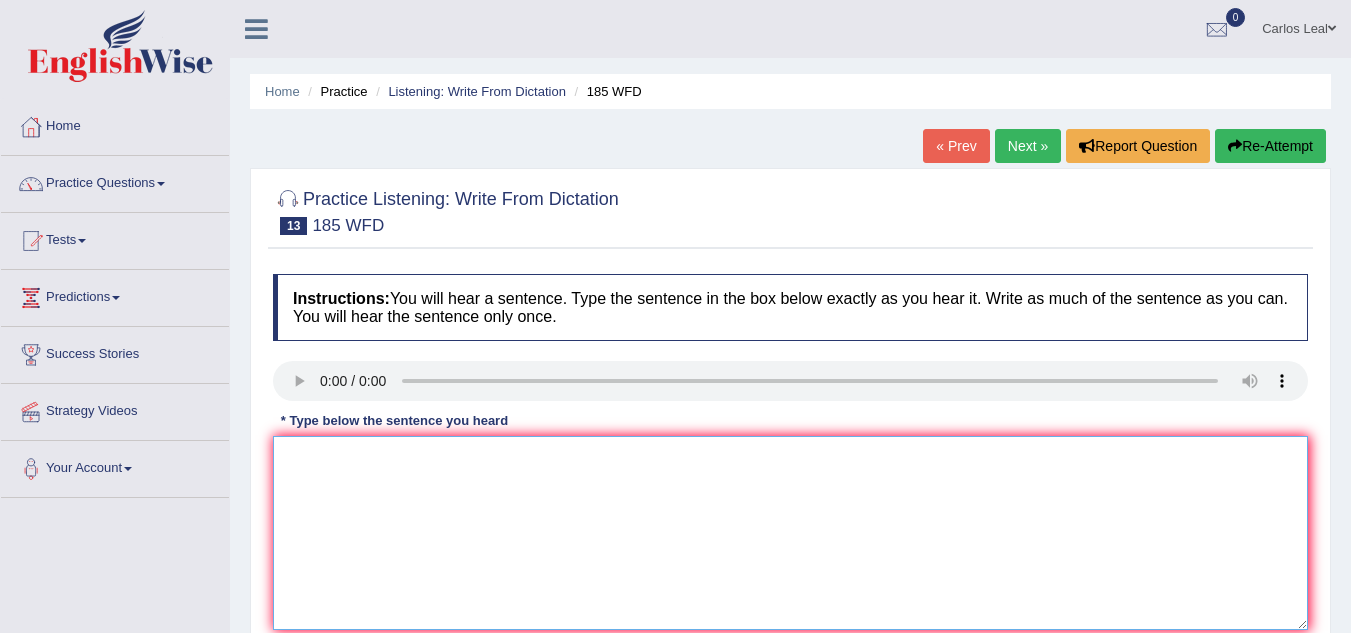 click at bounding box center (790, 533) 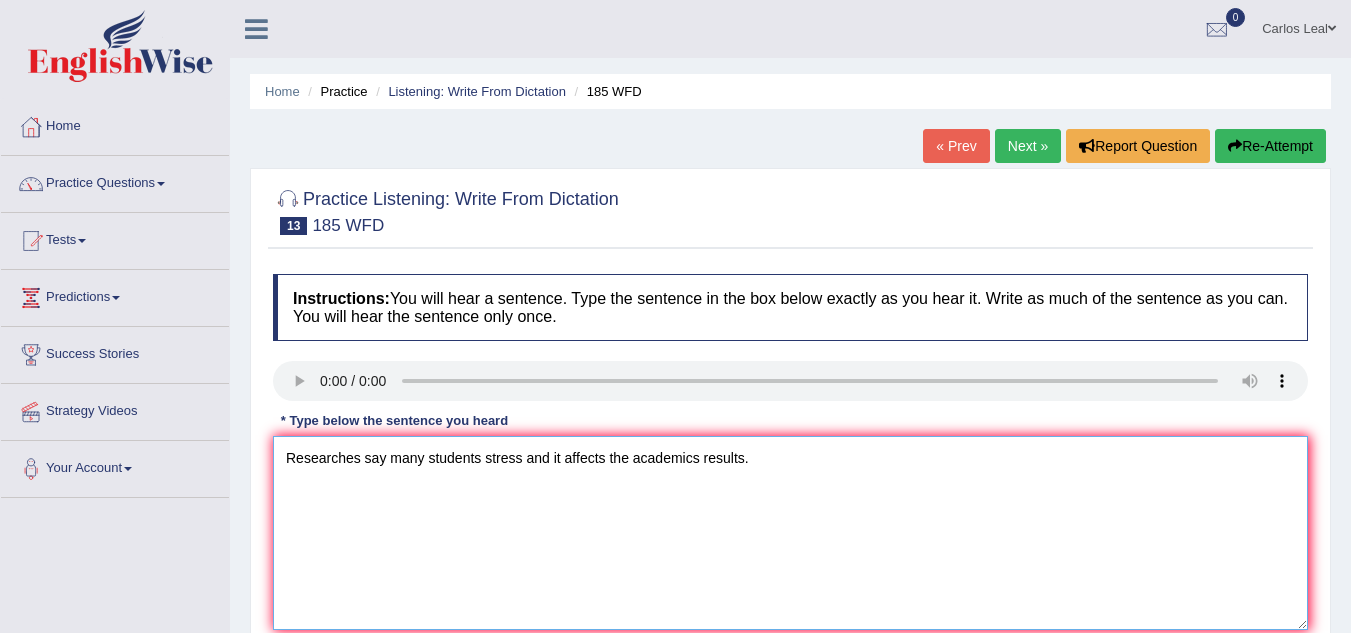 click on "Researches say many students stress and it affects the academics results." at bounding box center [790, 533] 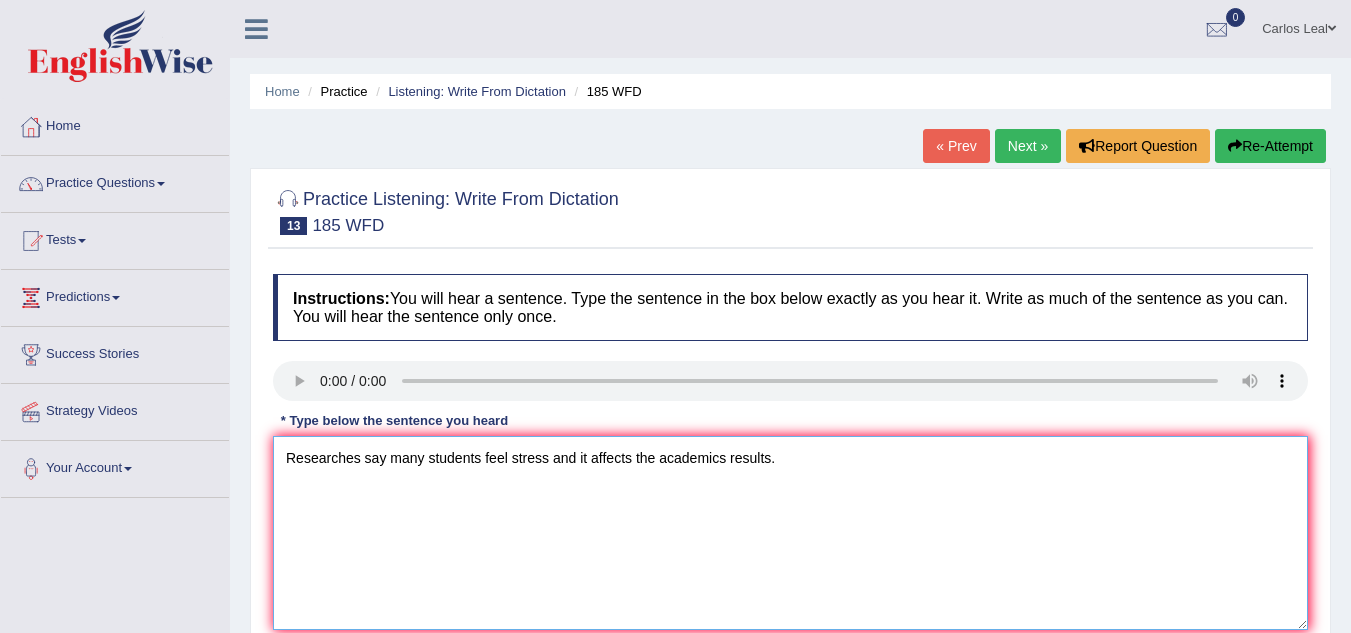 click on "Researches say many students feel stress and it affects the academics results." at bounding box center [790, 533] 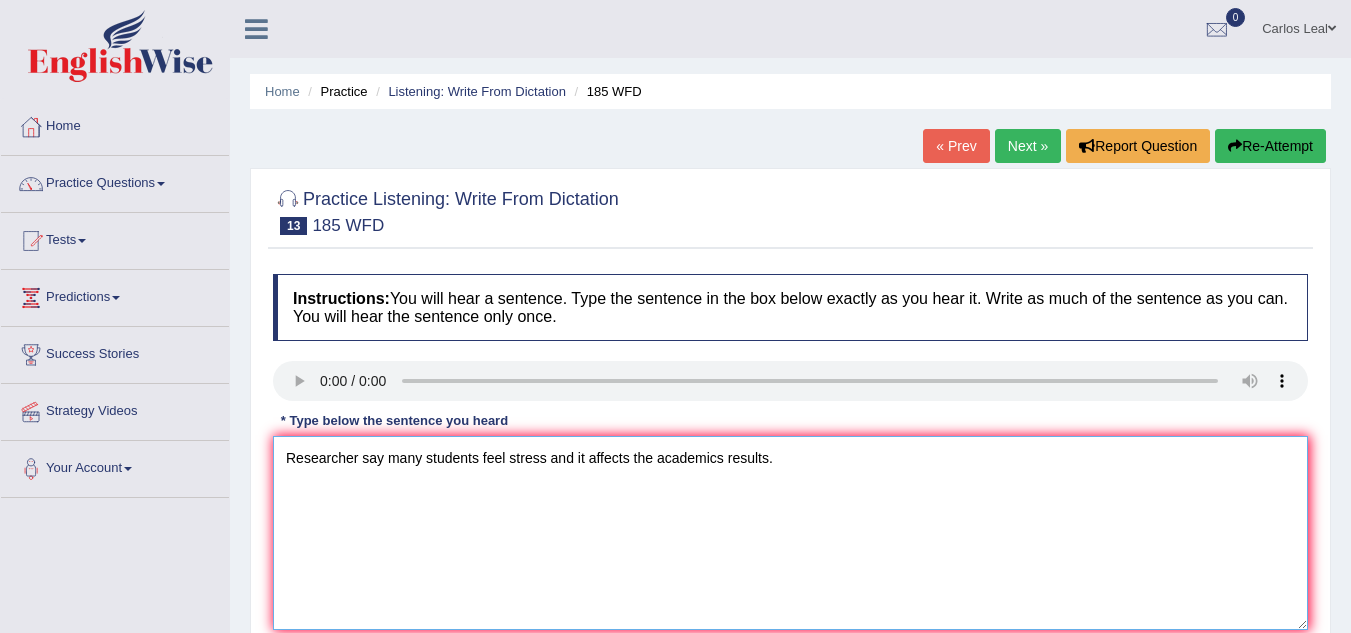 click on "Researcher say many students feel stress and it affects the academics results." at bounding box center (790, 533) 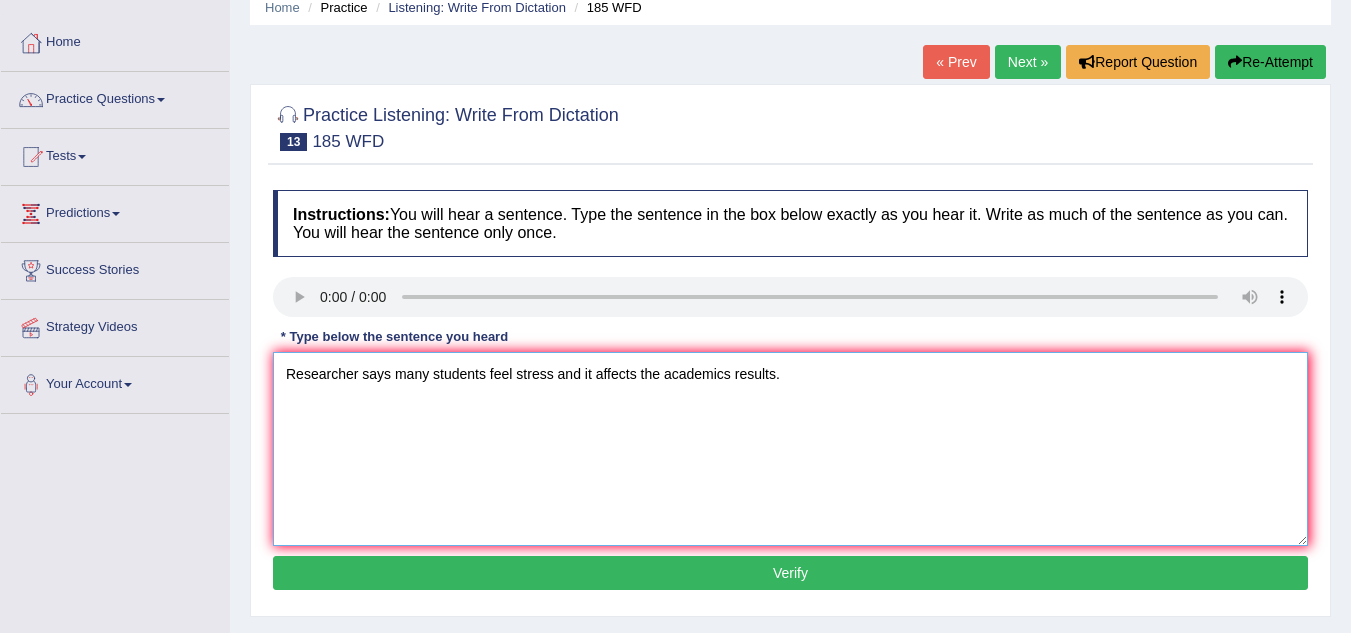 scroll, scrollTop: 97, scrollLeft: 0, axis: vertical 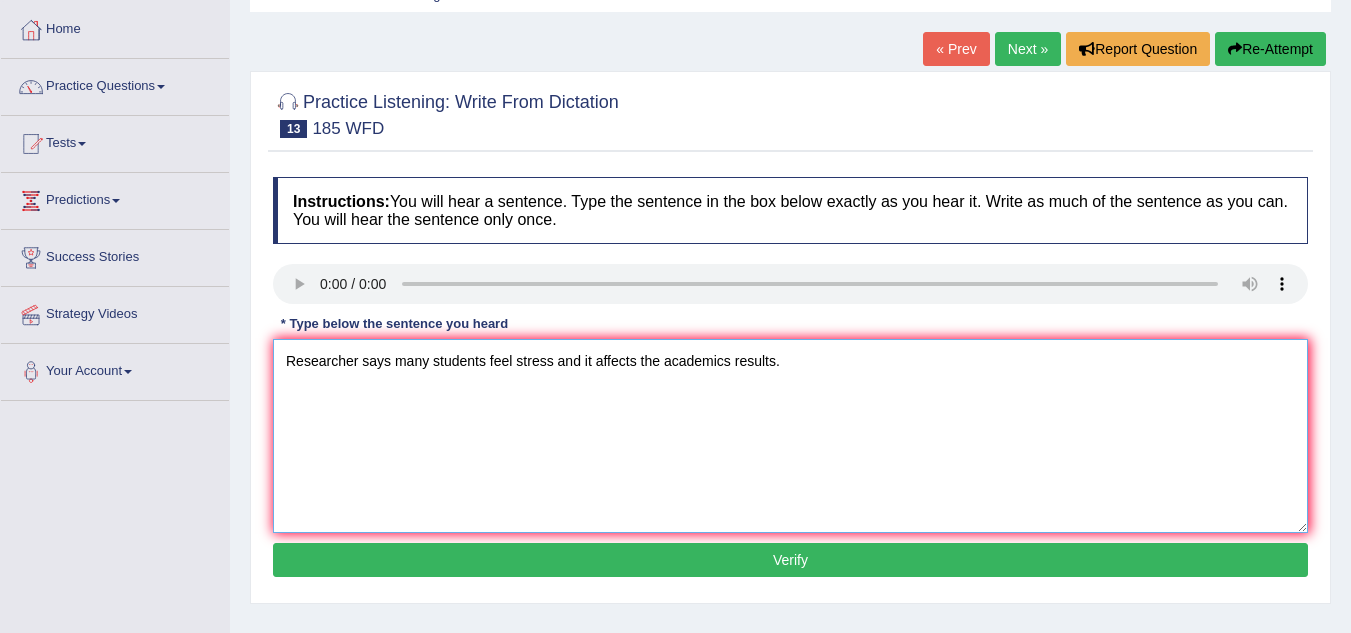 type on "Researcher says many students feel stress and it affects the academics results." 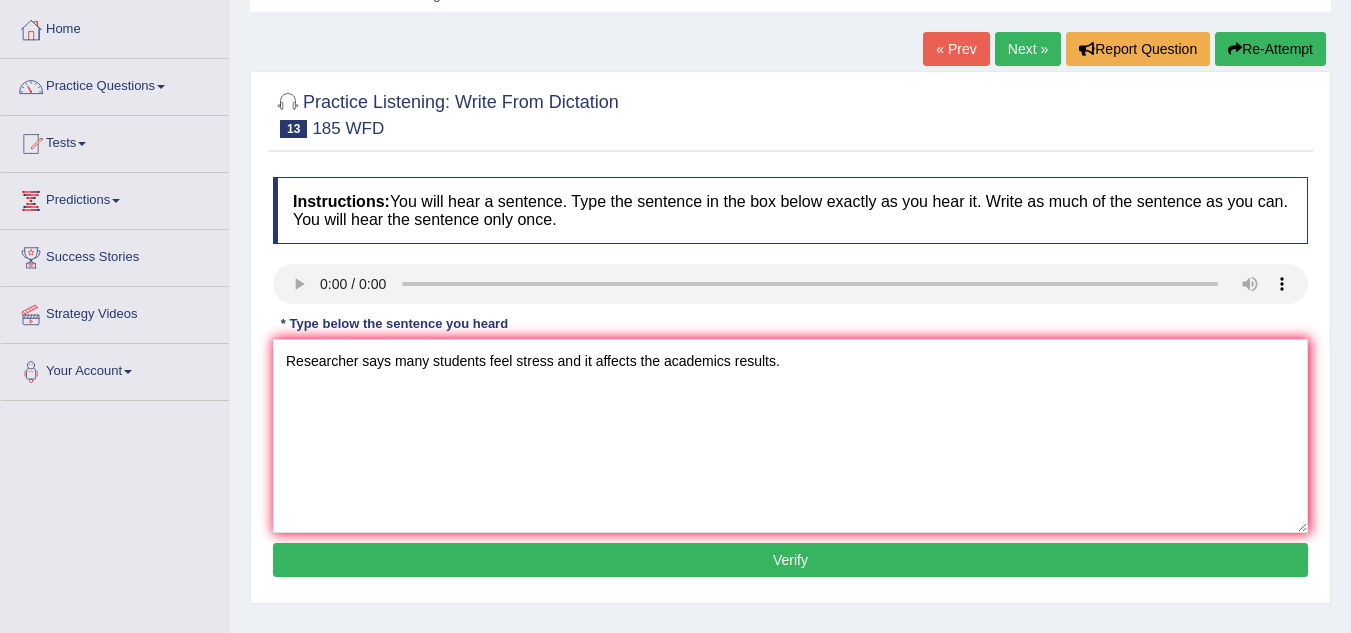 click on "Verify" at bounding box center (790, 560) 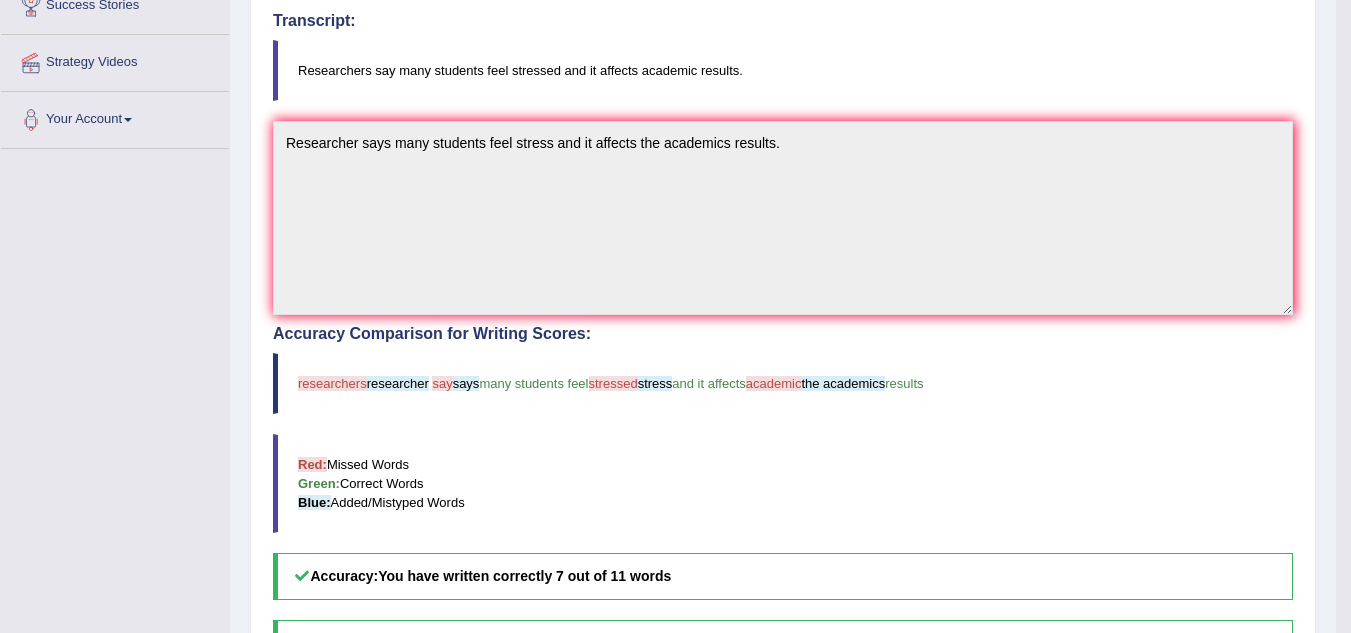 scroll, scrollTop: 385, scrollLeft: 0, axis: vertical 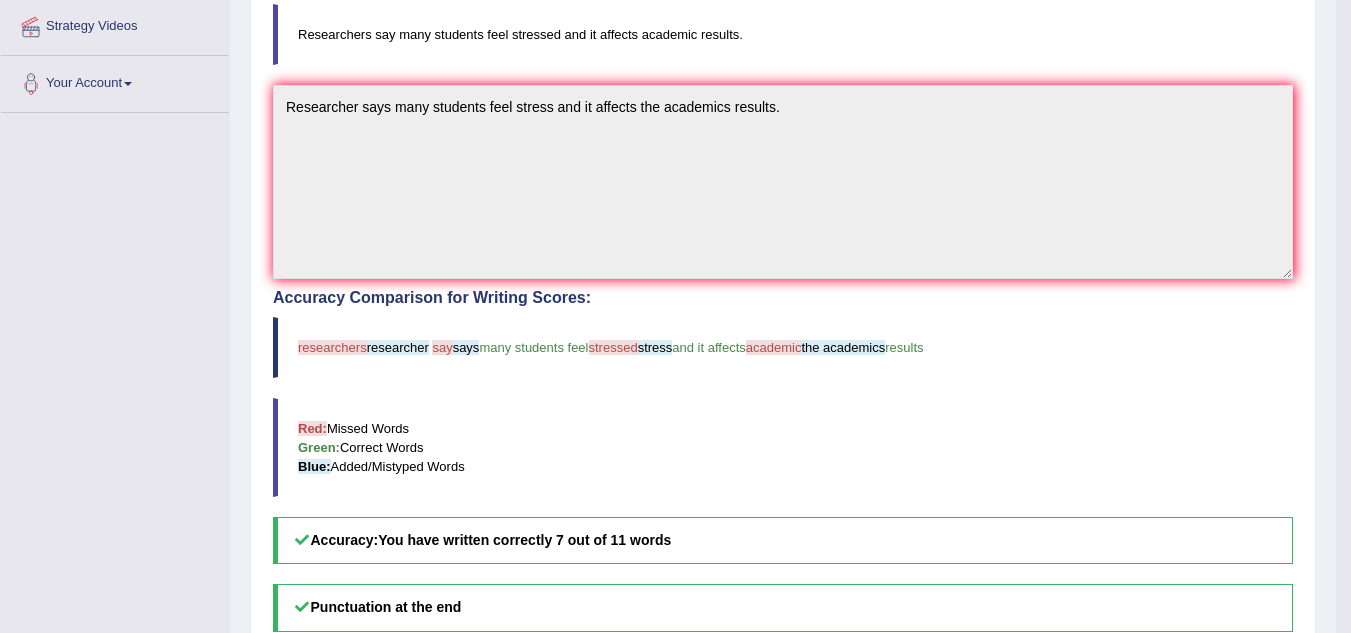 drag, startPoint x: 1348, startPoint y: 460, endPoint x: 1347, endPoint y: 289, distance: 171.00293 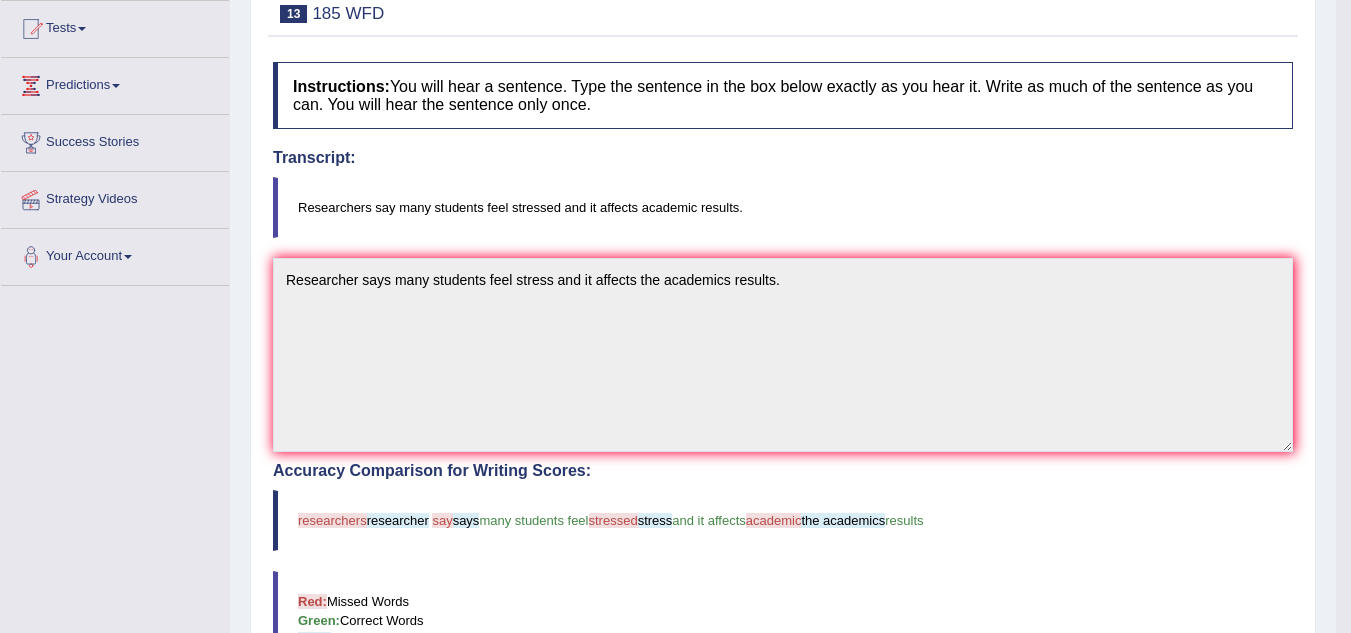 scroll, scrollTop: 210, scrollLeft: 0, axis: vertical 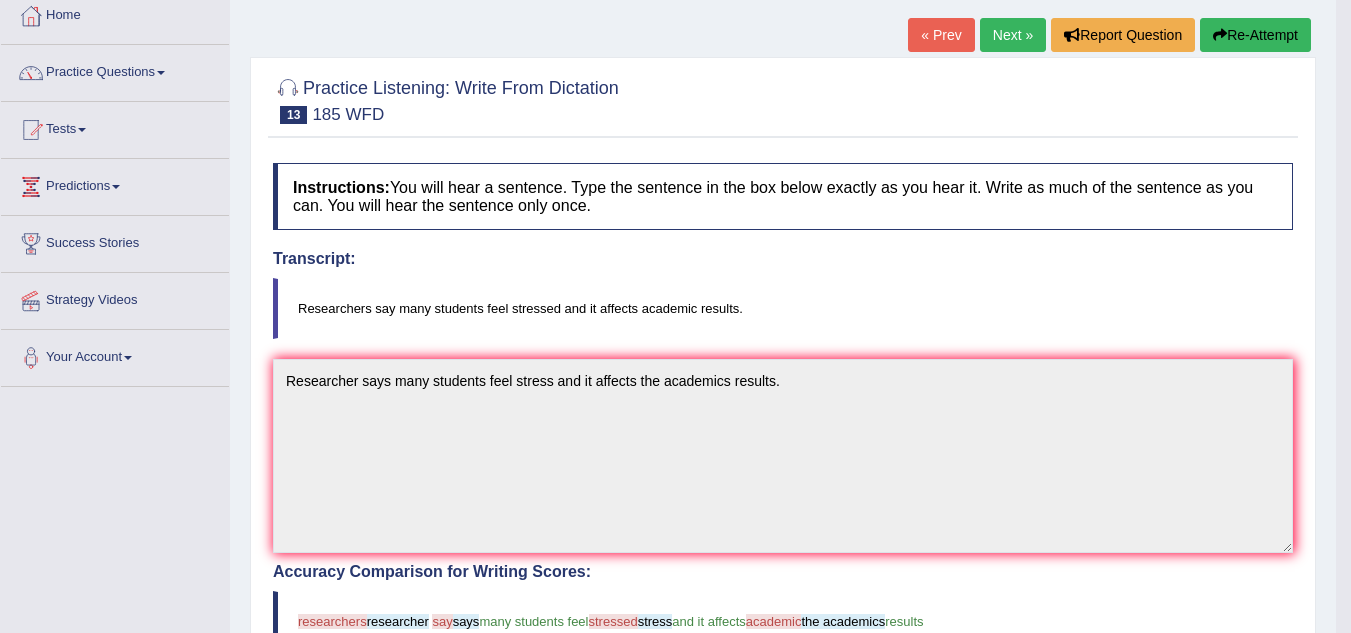 click on "Next »" at bounding box center (1013, 35) 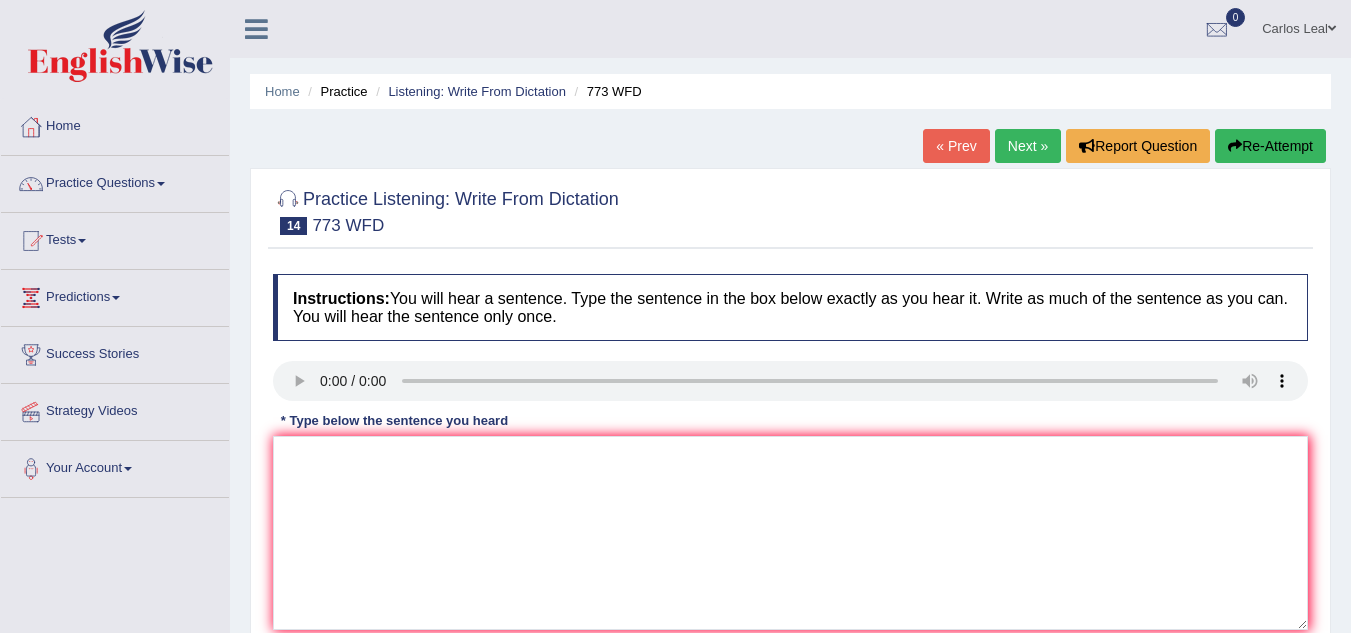 scroll, scrollTop: 0, scrollLeft: 0, axis: both 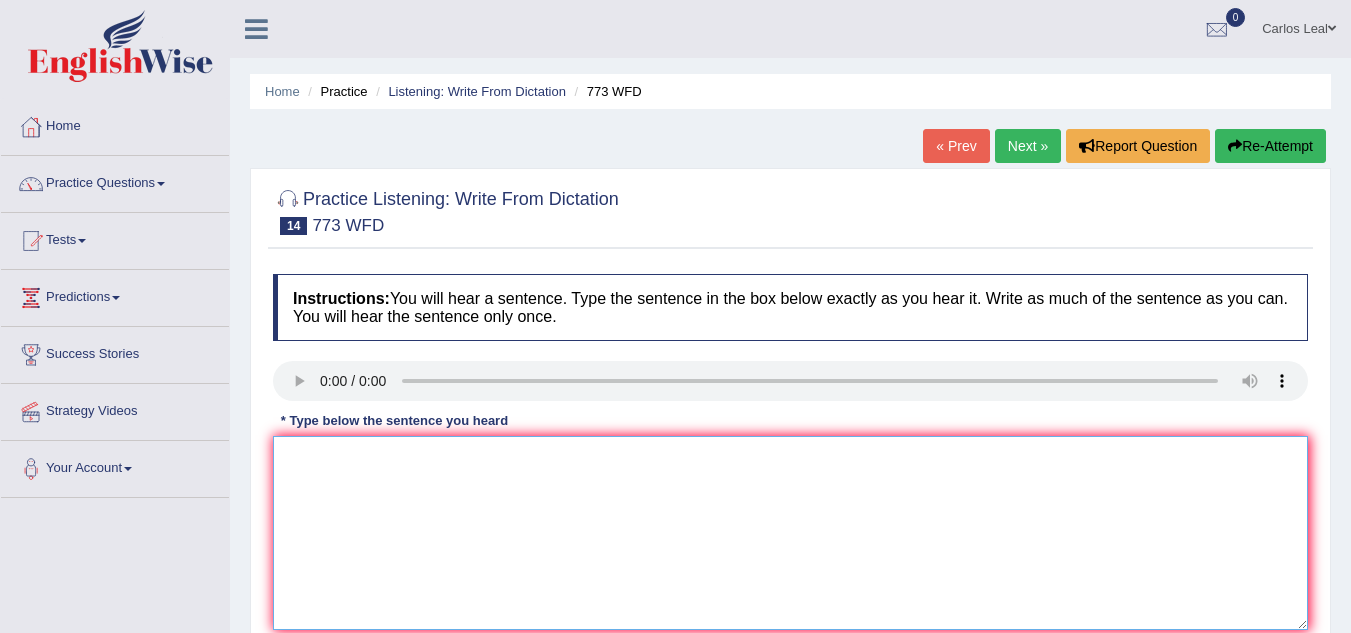 click at bounding box center (790, 533) 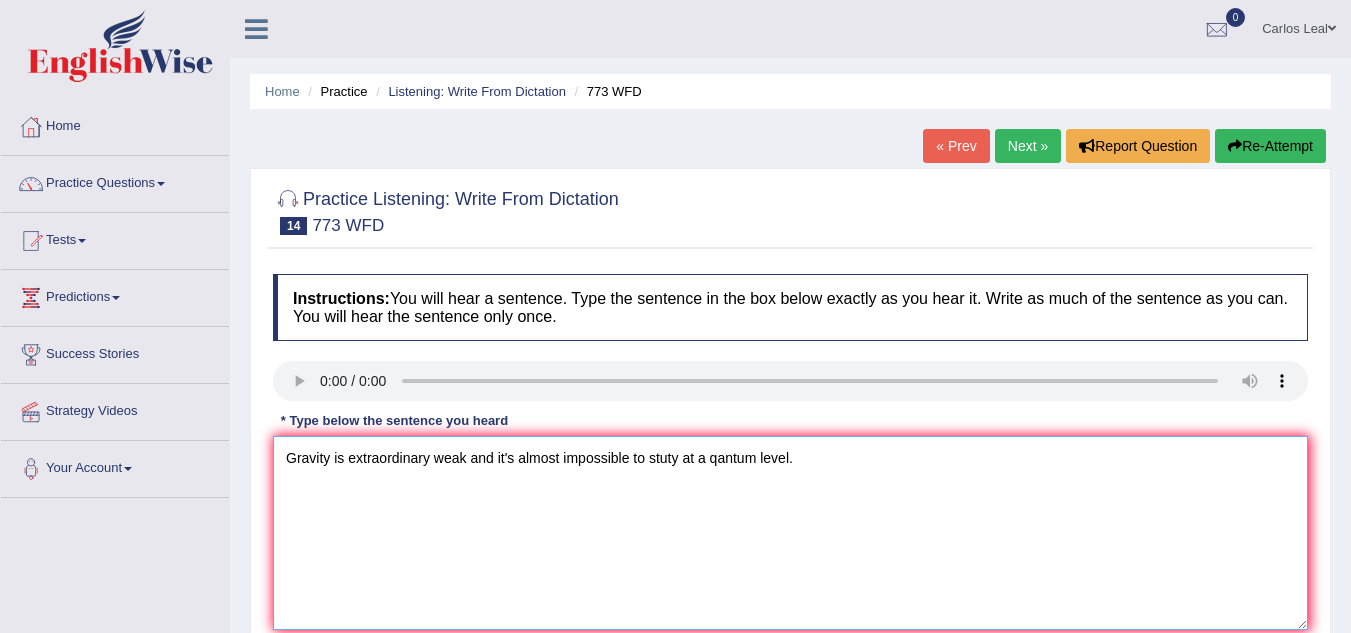 click on "Gravity is extraordinary weak and it's almost impossible to stuty at a qantum level." at bounding box center (790, 533) 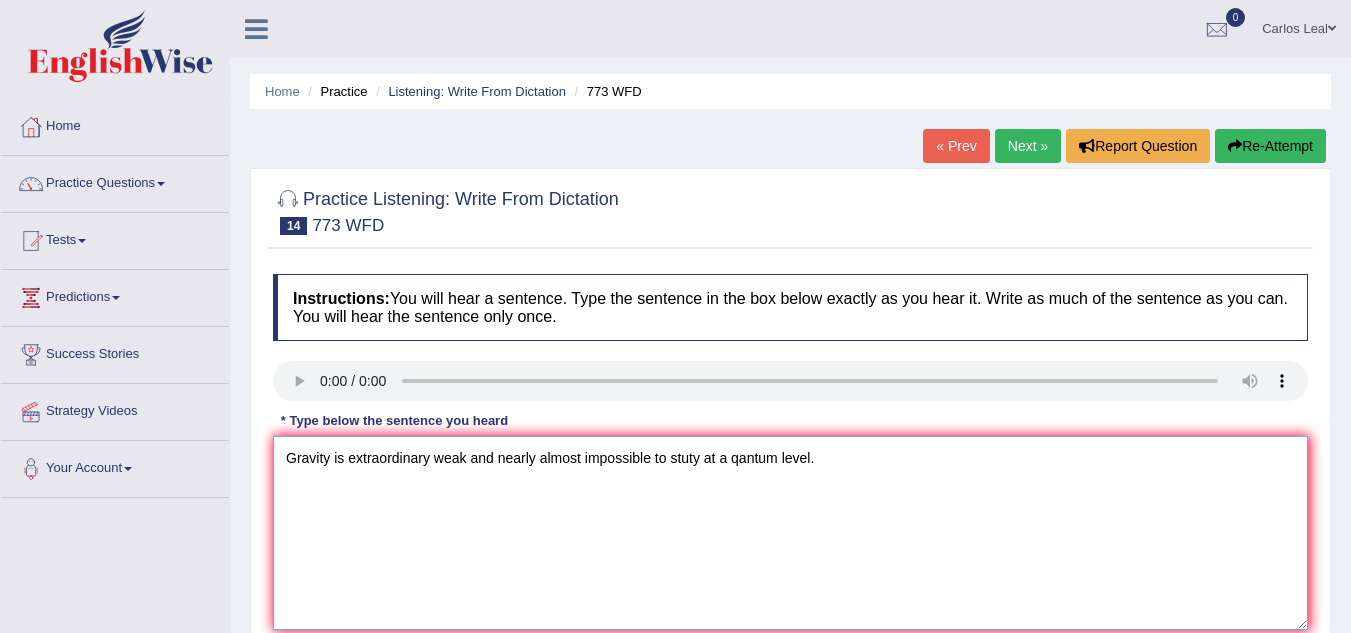 click on "Gravity is extraordinary weak and nearly almost impossible to stuty at a qantum level." at bounding box center (790, 533) 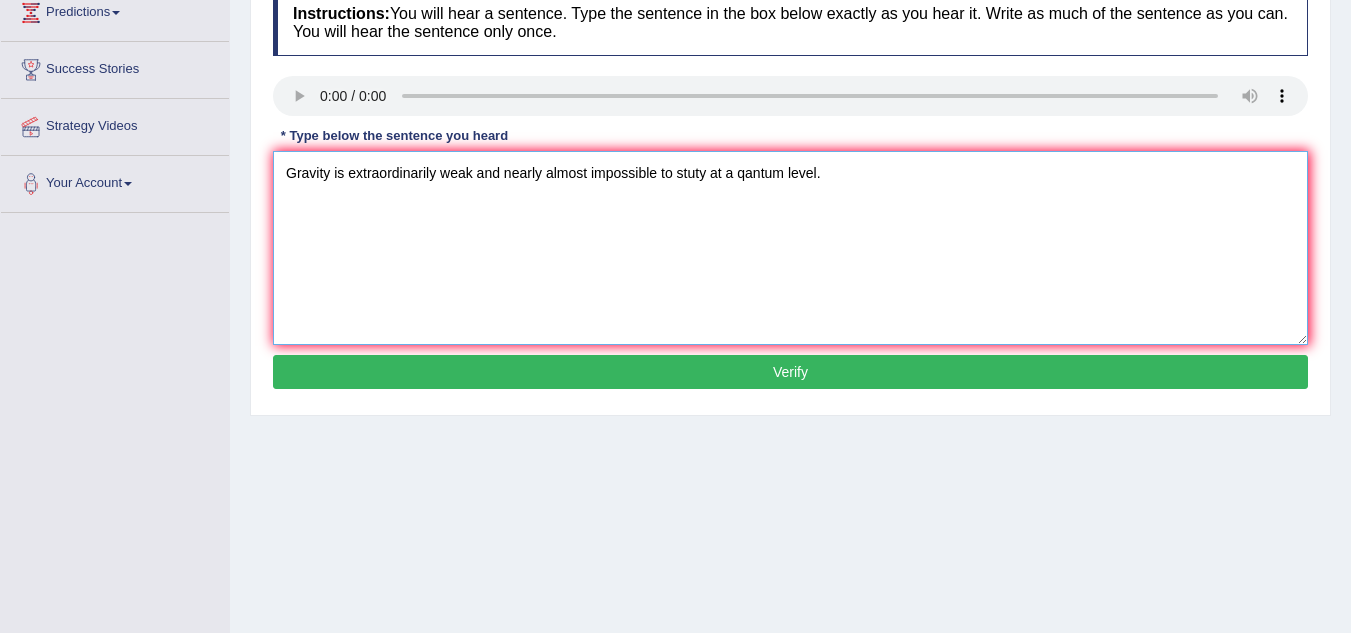 scroll, scrollTop: 290, scrollLeft: 0, axis: vertical 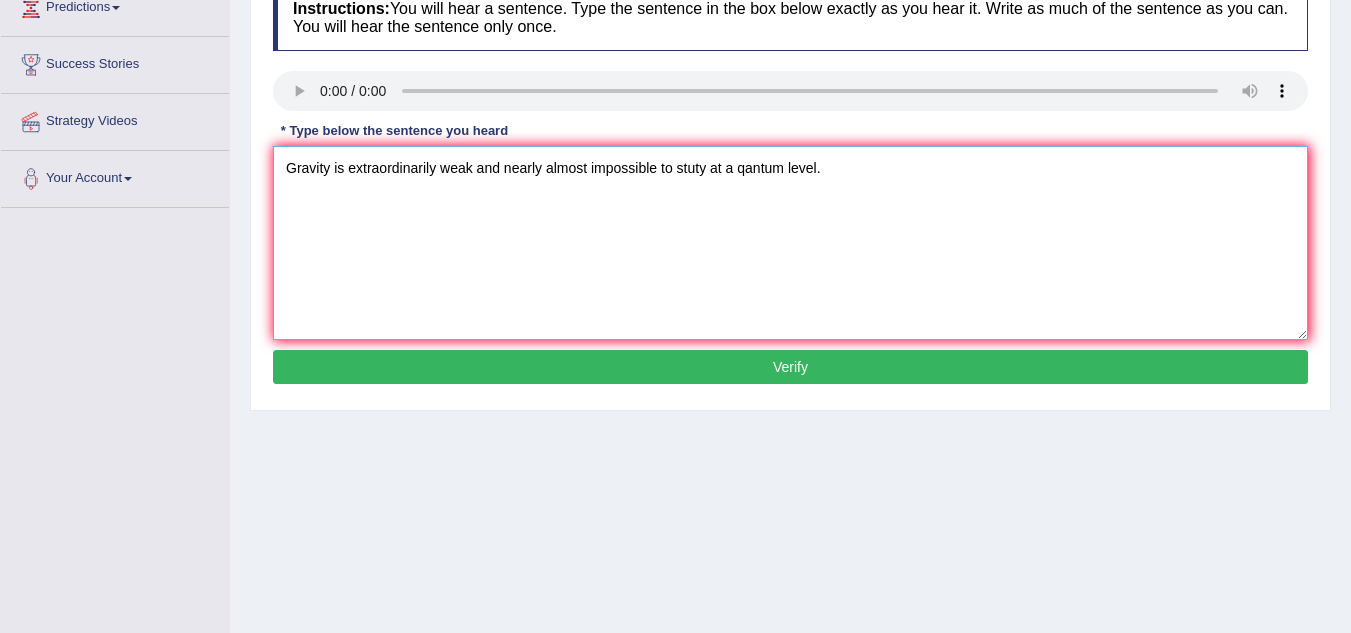 type on "Gravity is extraordinarily weak and nearly almost impossible to stuty at a qantum level." 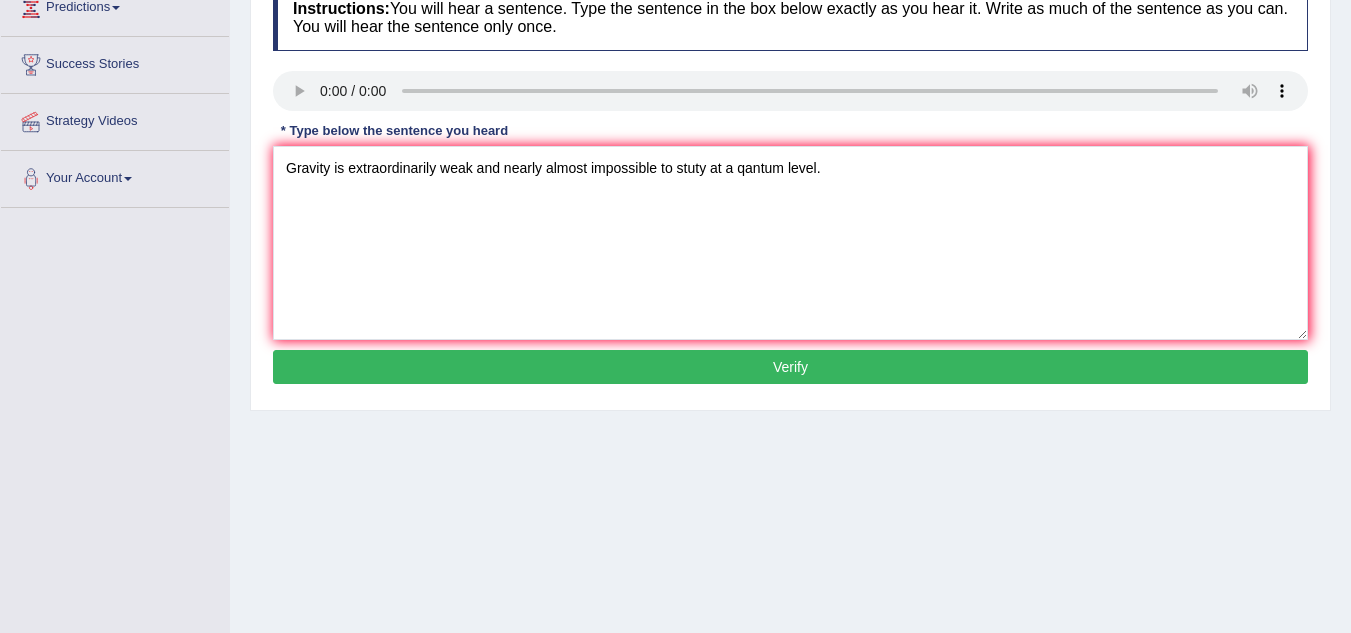click on "Verify" at bounding box center (790, 367) 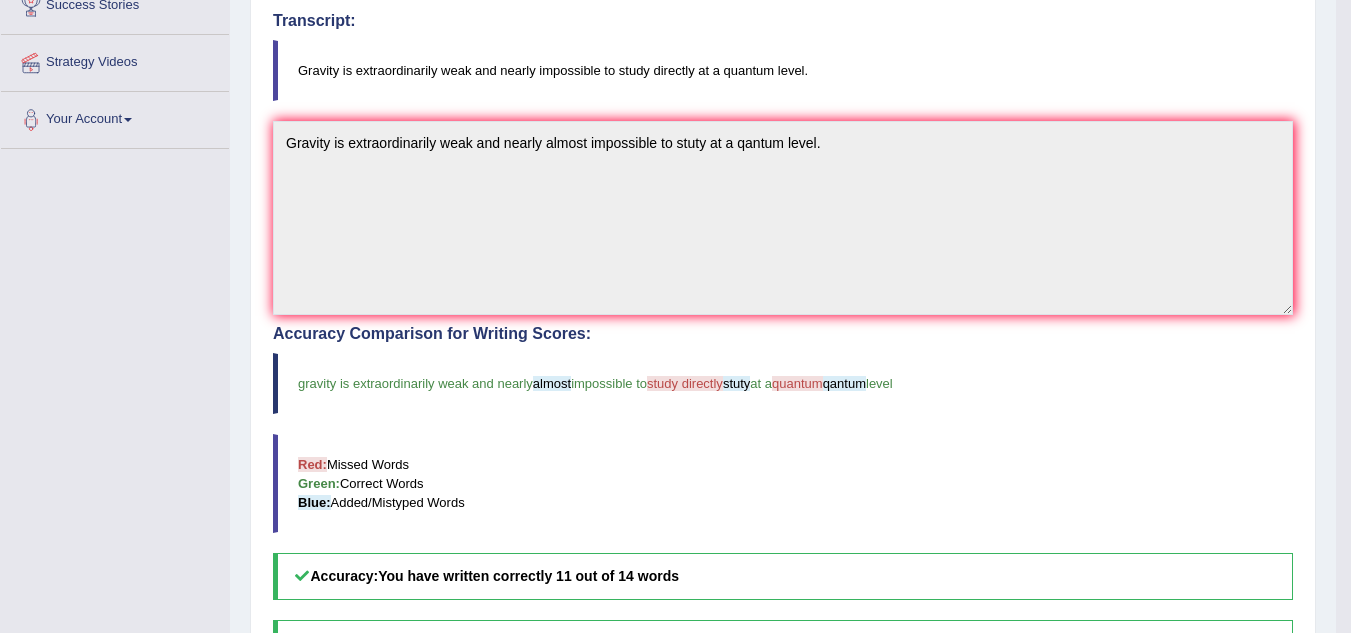 scroll, scrollTop: 347, scrollLeft: 0, axis: vertical 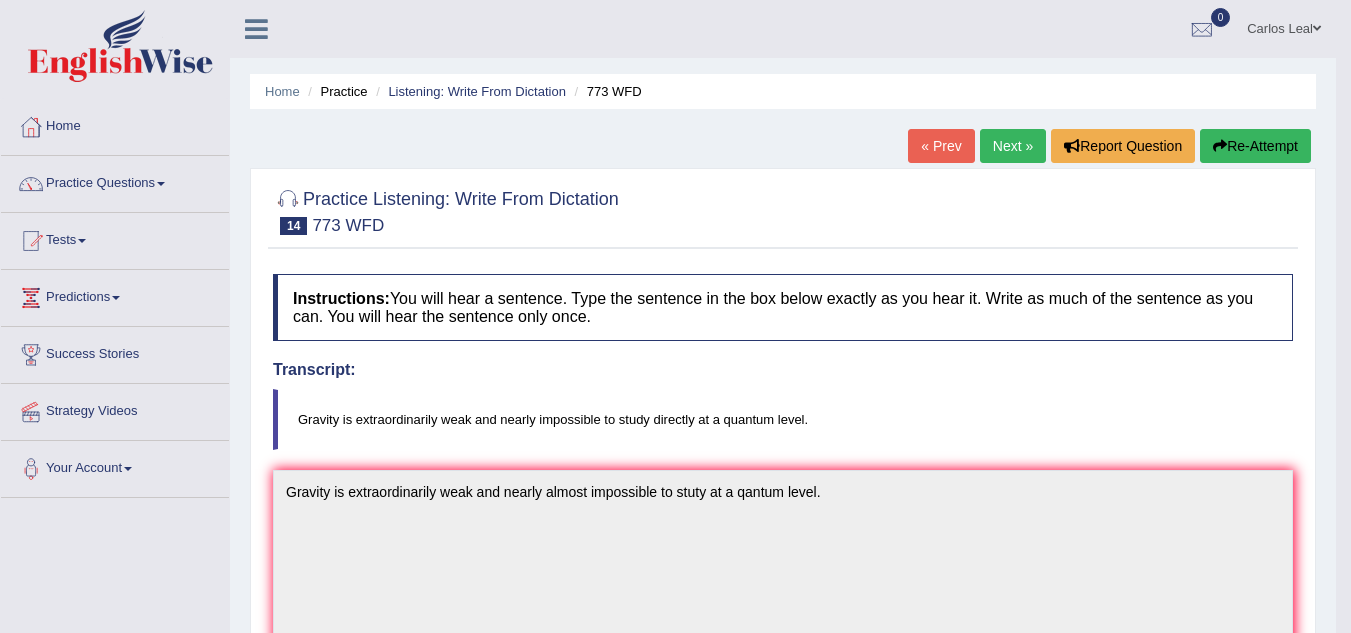 click on "Next »" at bounding box center (1013, 146) 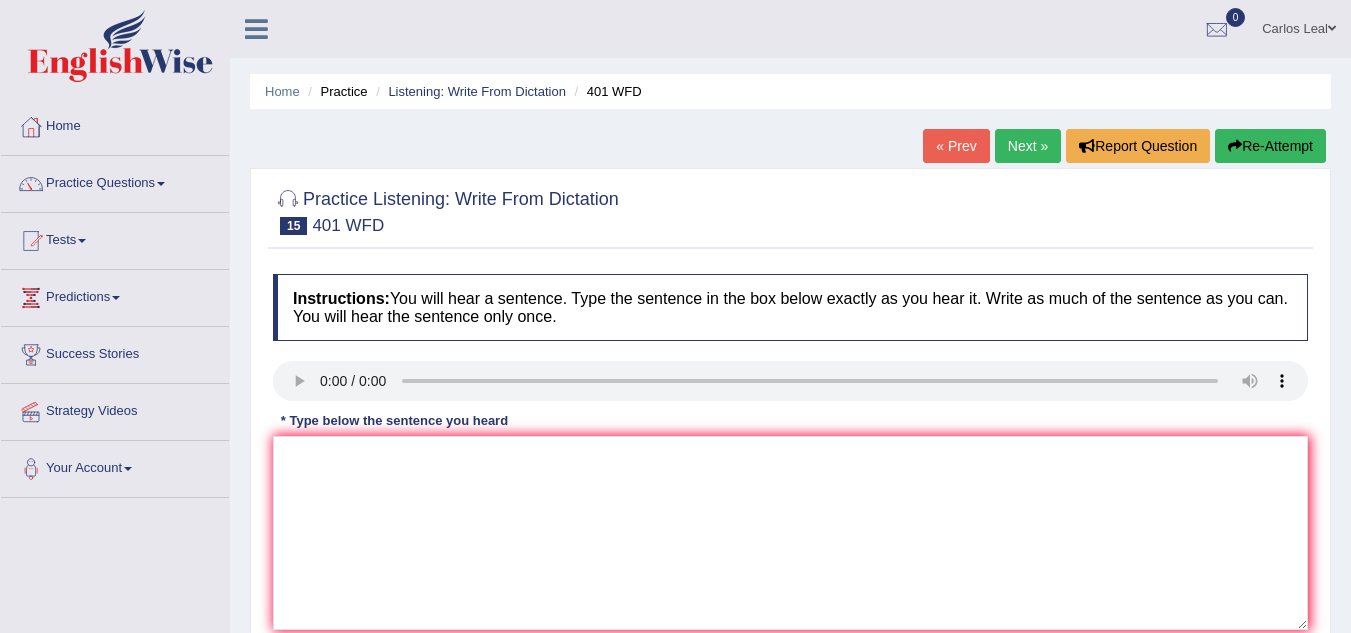 scroll, scrollTop: 0, scrollLeft: 0, axis: both 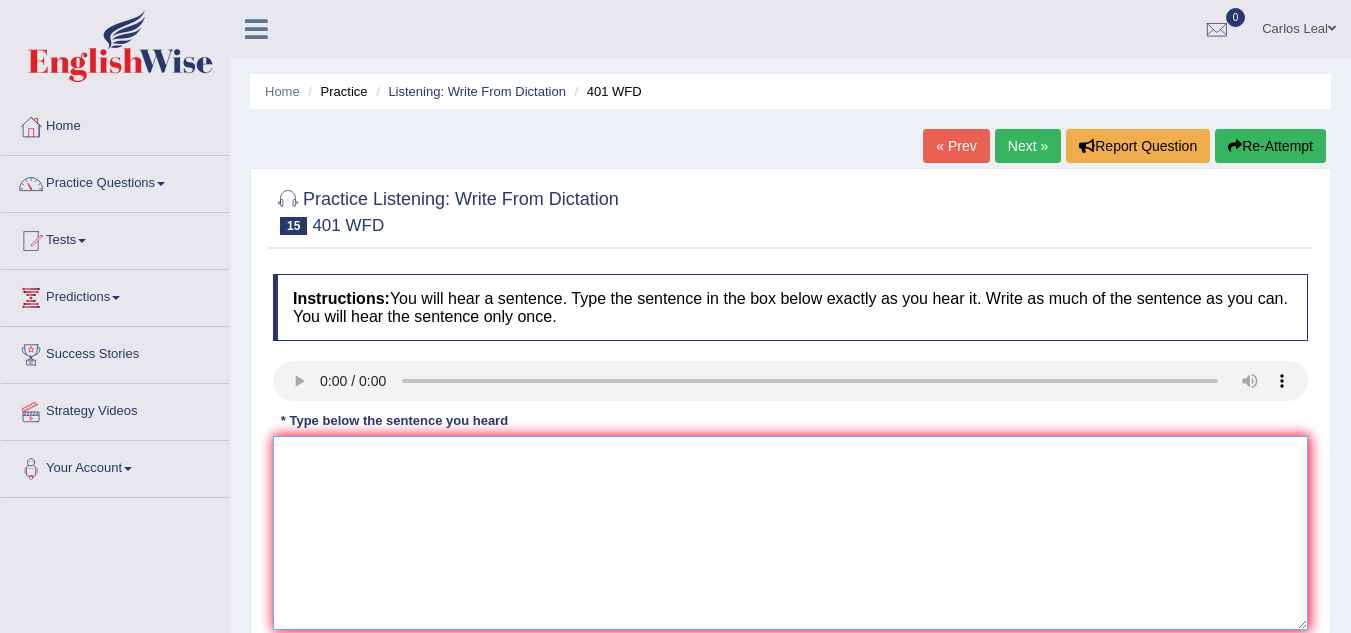 click at bounding box center (790, 533) 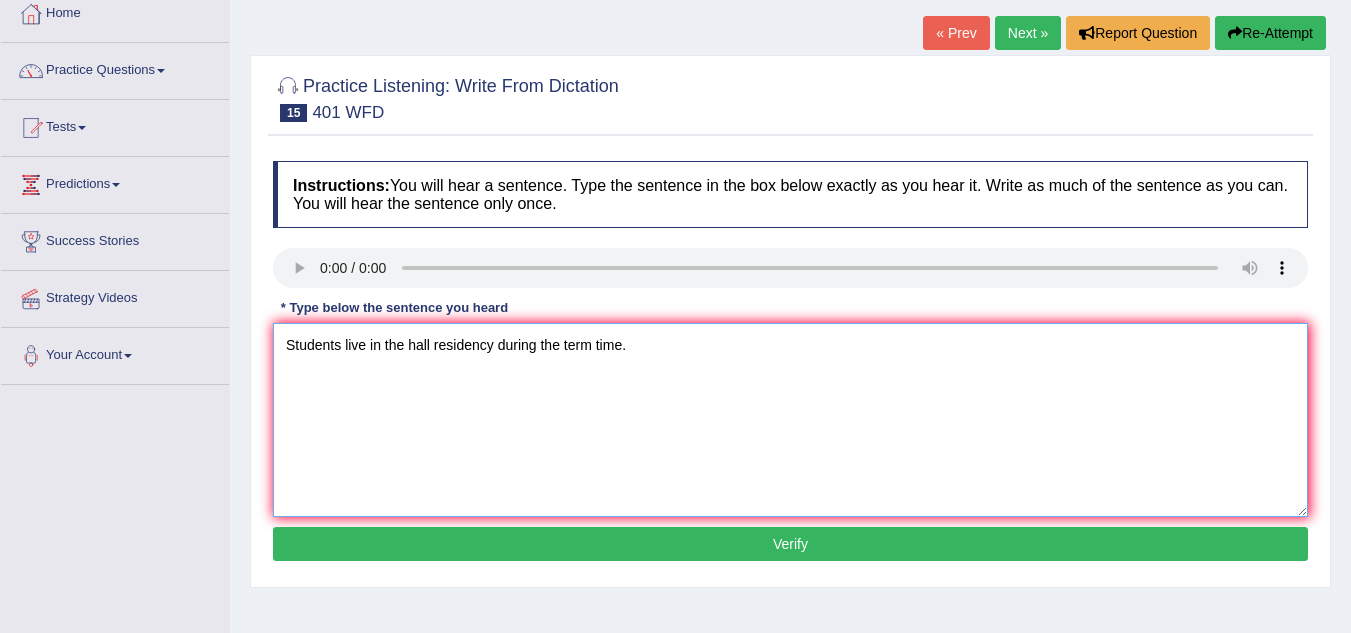scroll, scrollTop: 121, scrollLeft: 0, axis: vertical 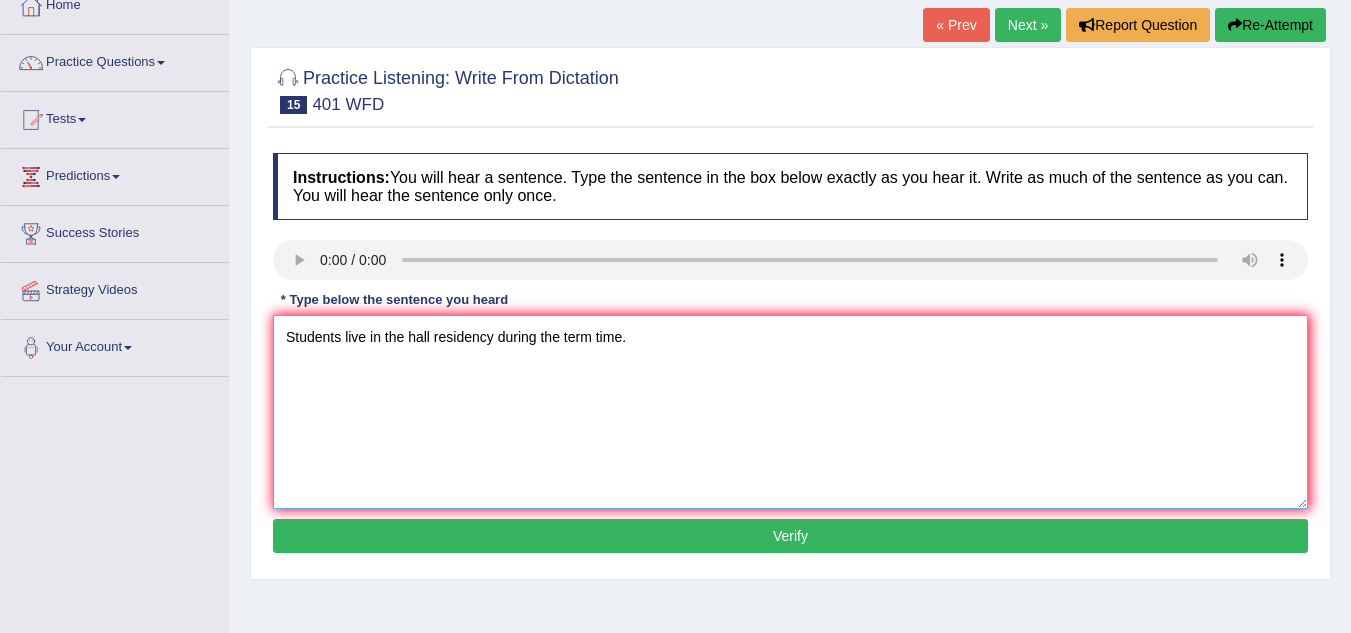 type on "Students live in the hall residency during the term time." 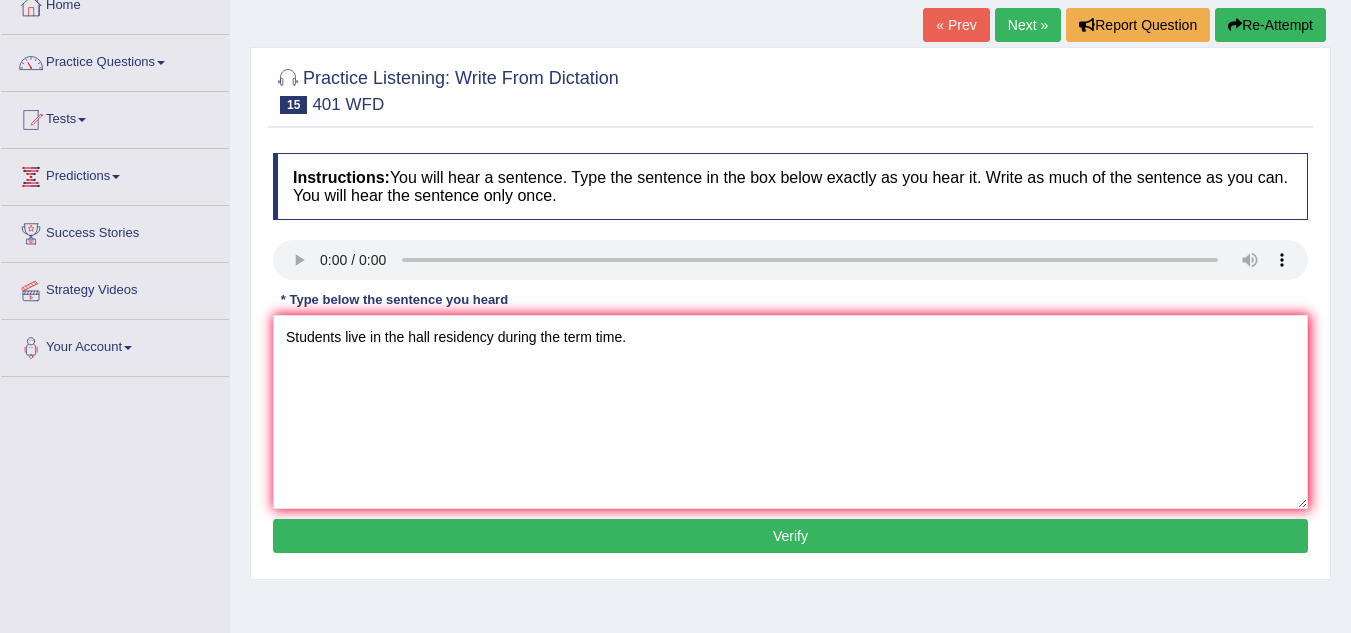 click on "Verify" at bounding box center [790, 536] 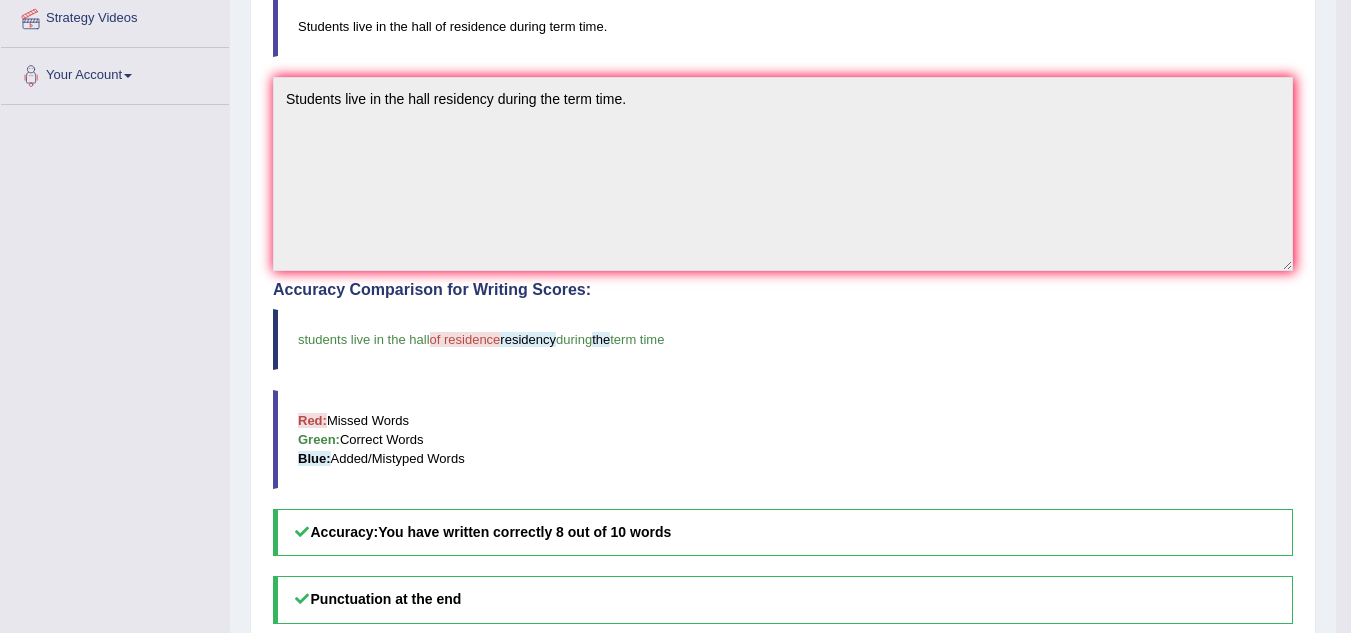 scroll, scrollTop: 397, scrollLeft: 0, axis: vertical 